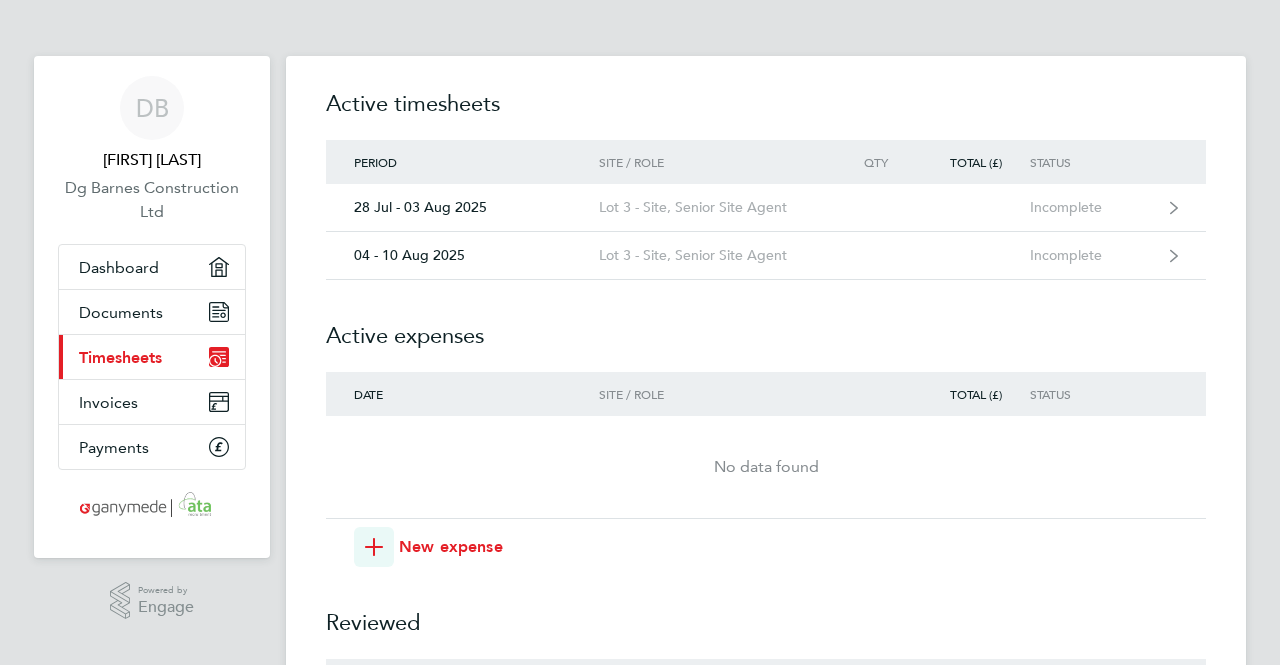 scroll, scrollTop: 0, scrollLeft: 0, axis: both 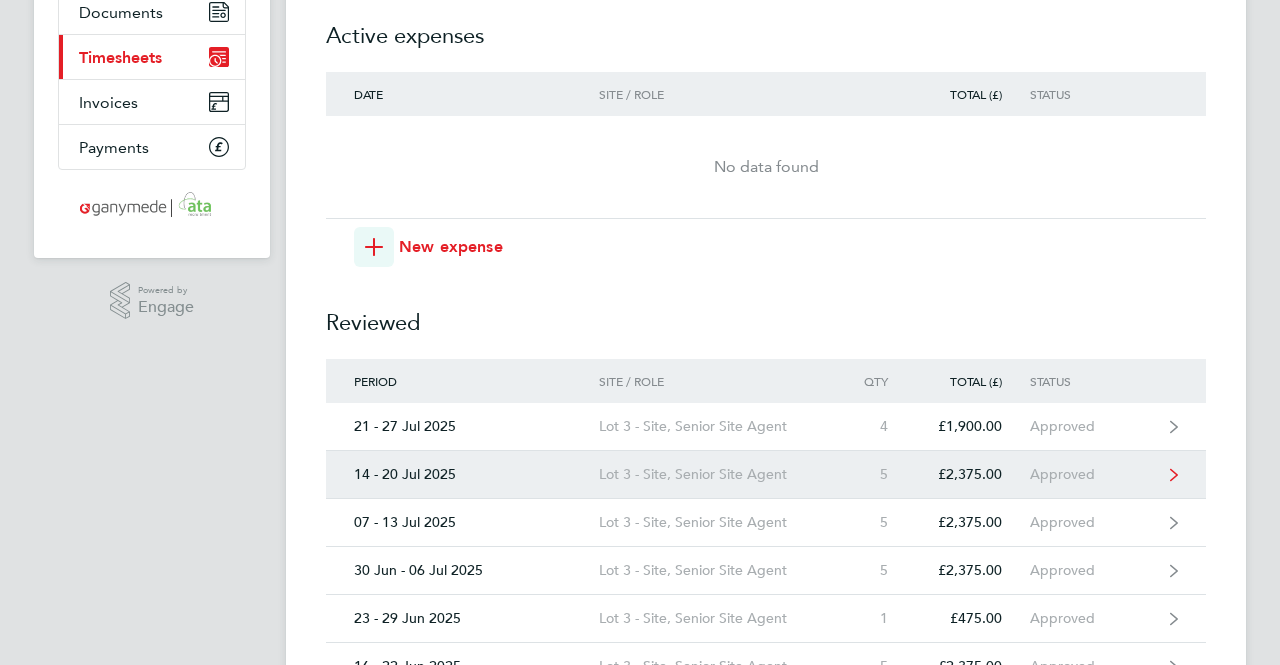 click on "14 - 20 Jul 2025" 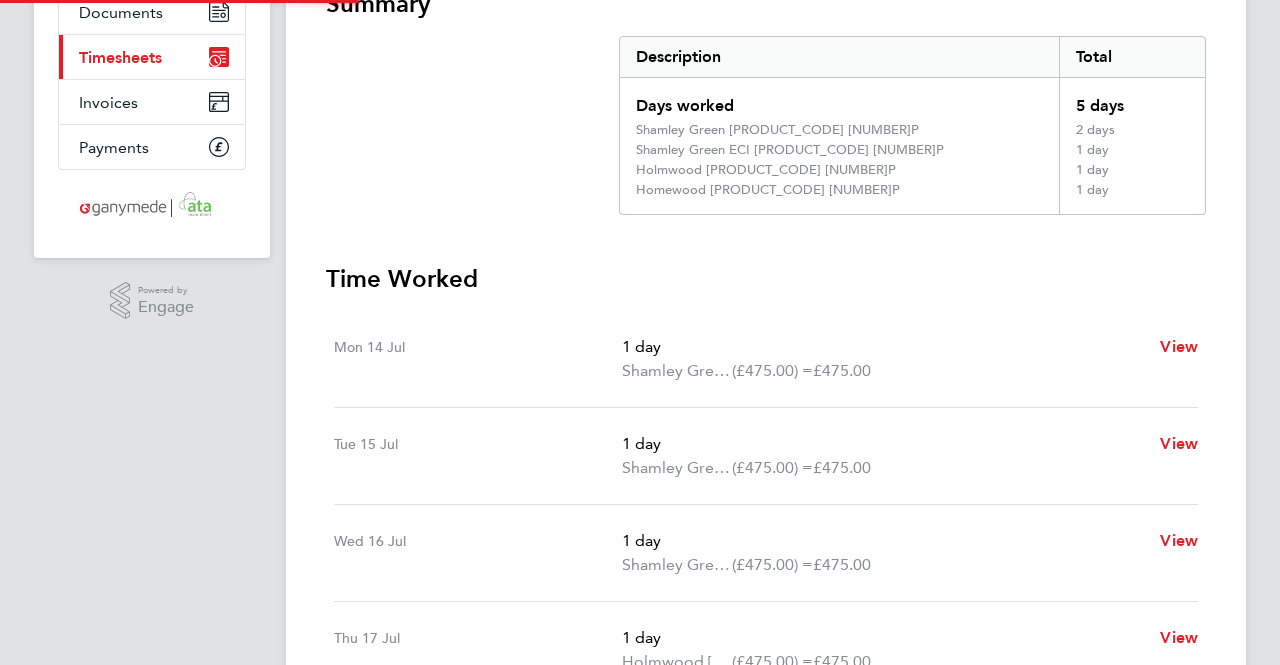 scroll, scrollTop: 0, scrollLeft: 0, axis: both 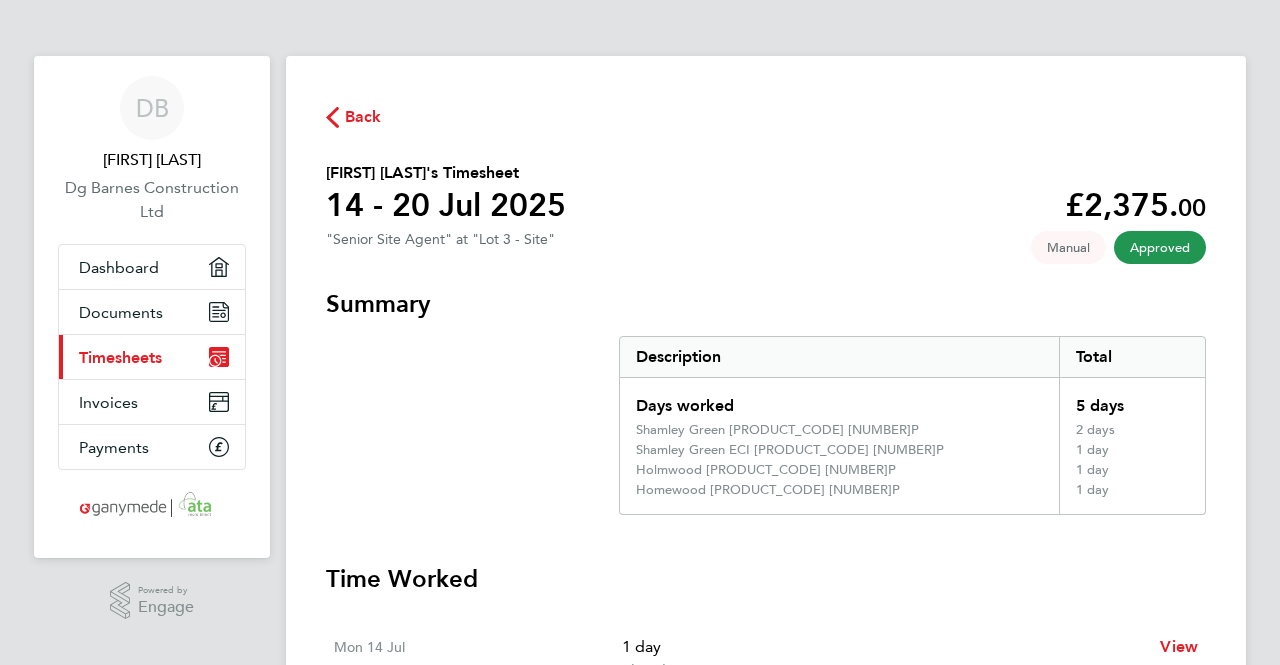 click on "Back" 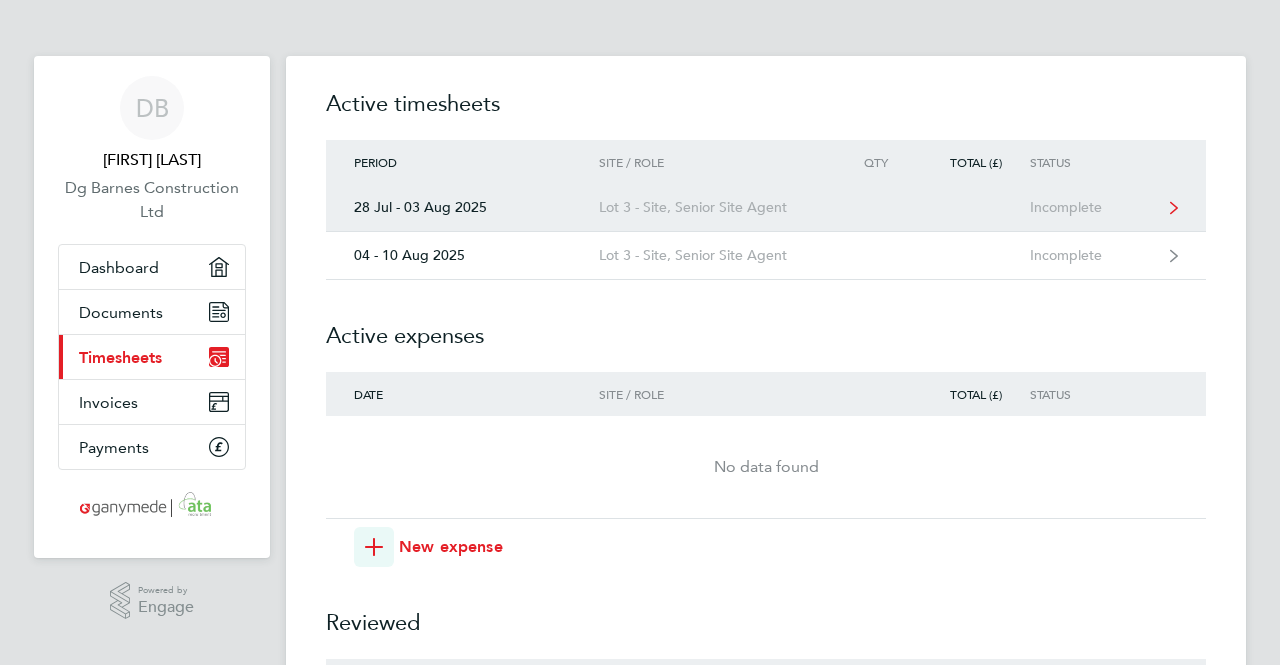click on "28 Jul - 03 Aug 2025" 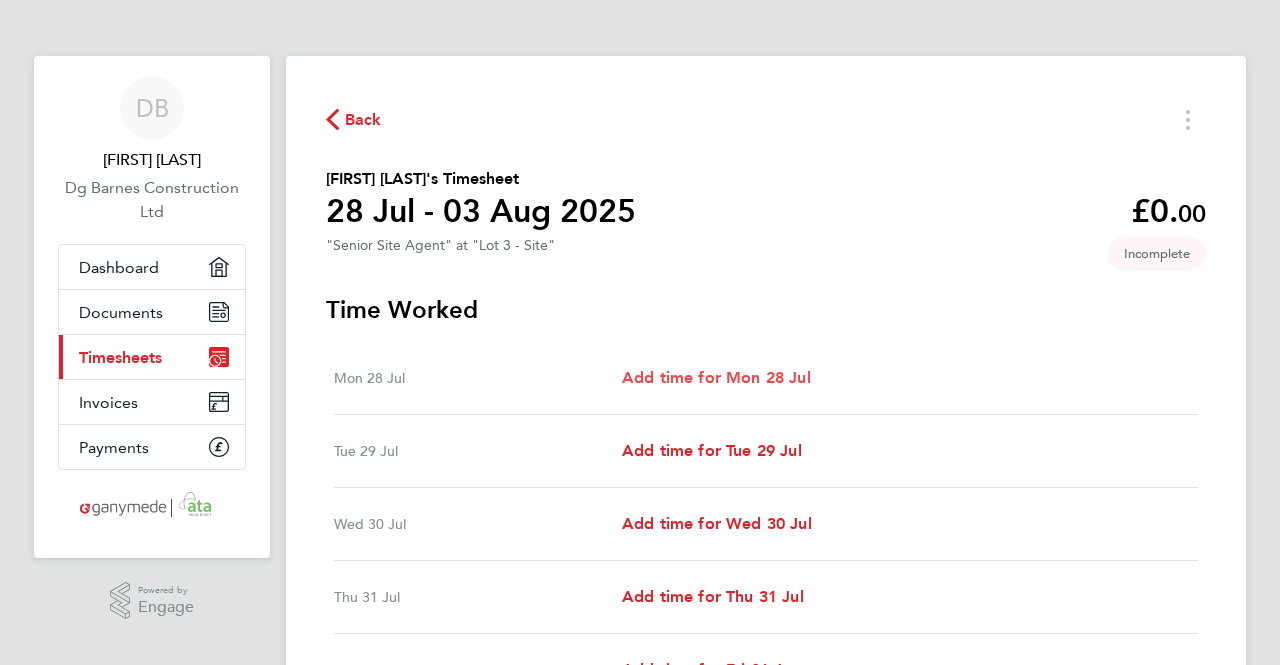 click on "Add time for Mon 28 Jul" at bounding box center [716, 377] 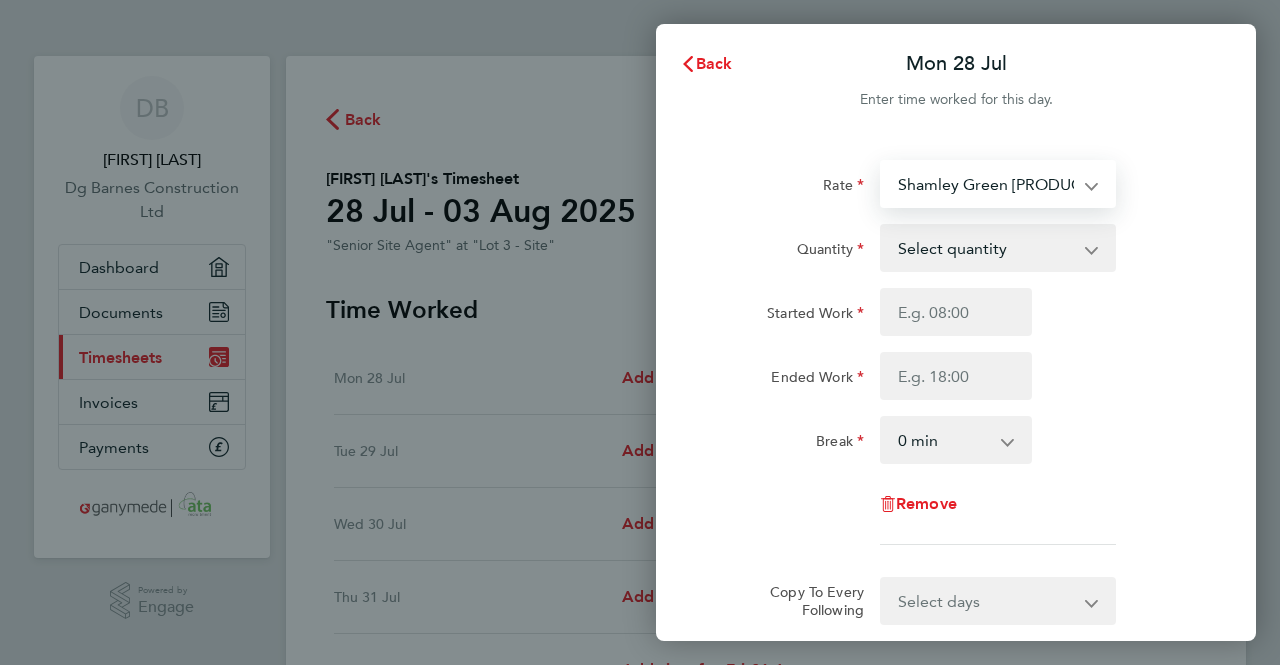 click on "Shamley Green [PRODUCT_CODE] [NUMBER]P - 475.00 Holmwood [PRODUCT_CODE] [NUMBER]P - 475.00 Shamley Green ECI [PRODUCT_CODE] [NUMBER]P - 475.00 Homewood [PRODUCT_CODE] [NUMBER]P - 475.00" at bounding box center [986, 184] 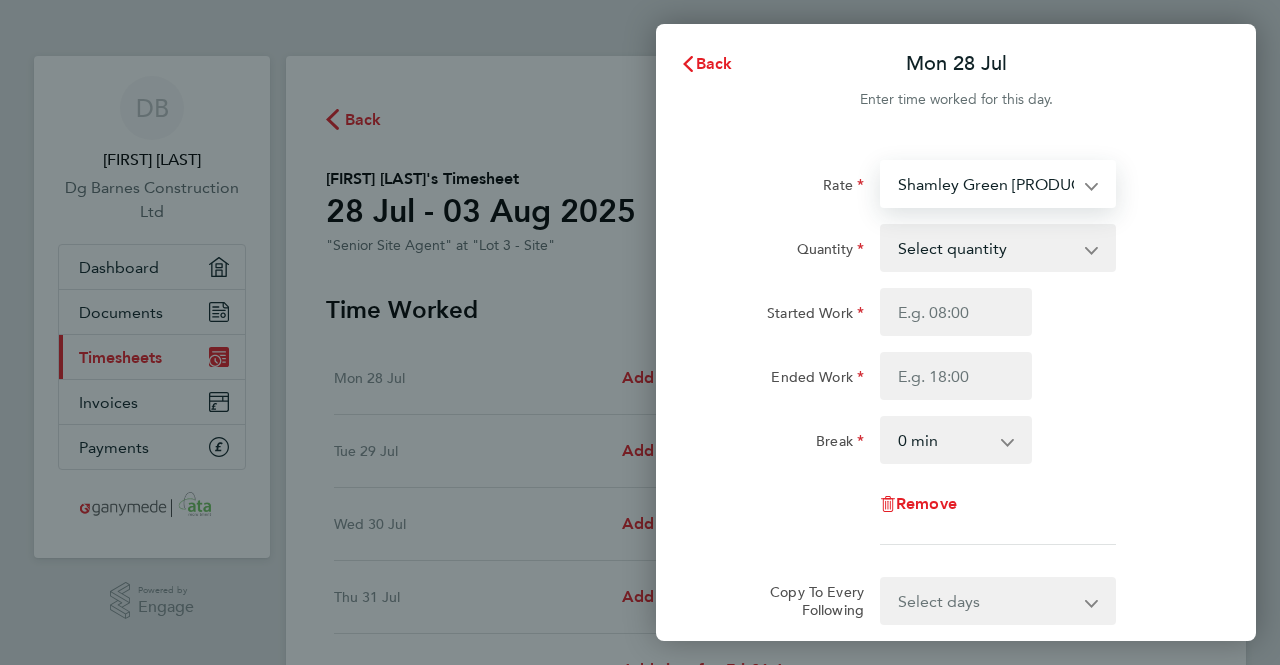 click on "Rate Shamley Green [PRODUCT_CODE] [NUMBER]P - 475.00 Holmwood [PRODUCT_CODE] [NUMBER]P - 475.00 Shamley Green ECI [PRODUCT_CODE] [NUMBER]P - 475.00 Homewood [PRODUCT_CODE] [NUMBER]P - 475.00" 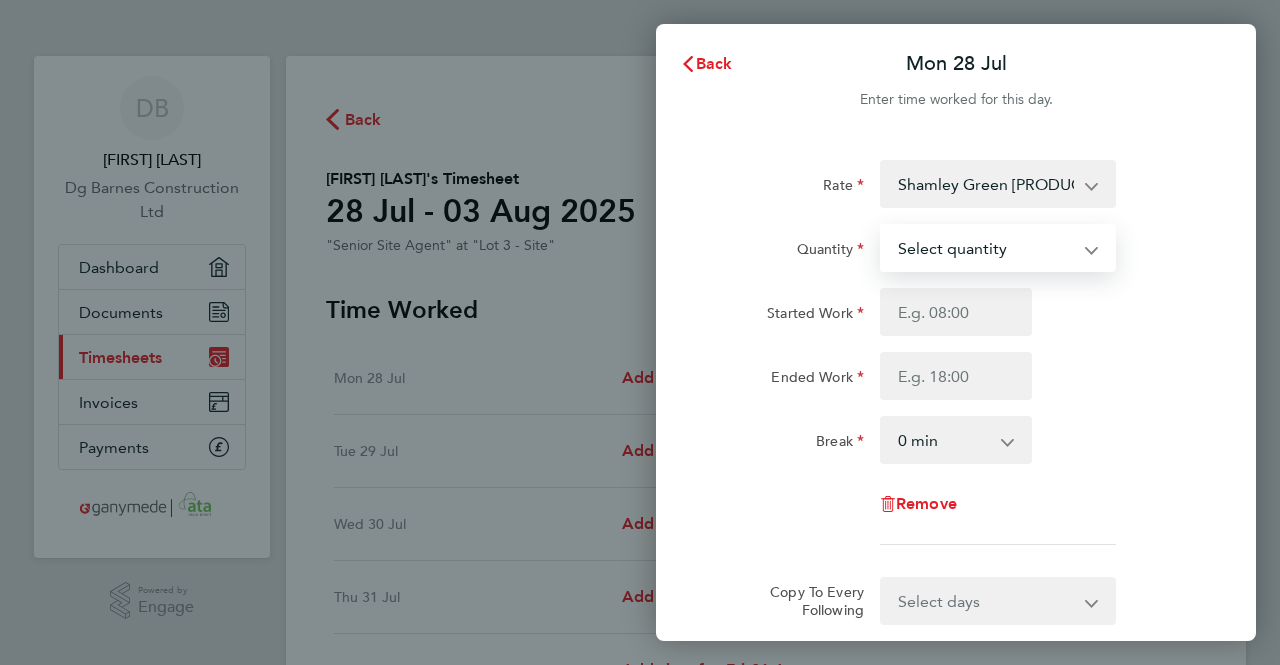 click on "Select quantity   0.5   1" at bounding box center (986, 248) 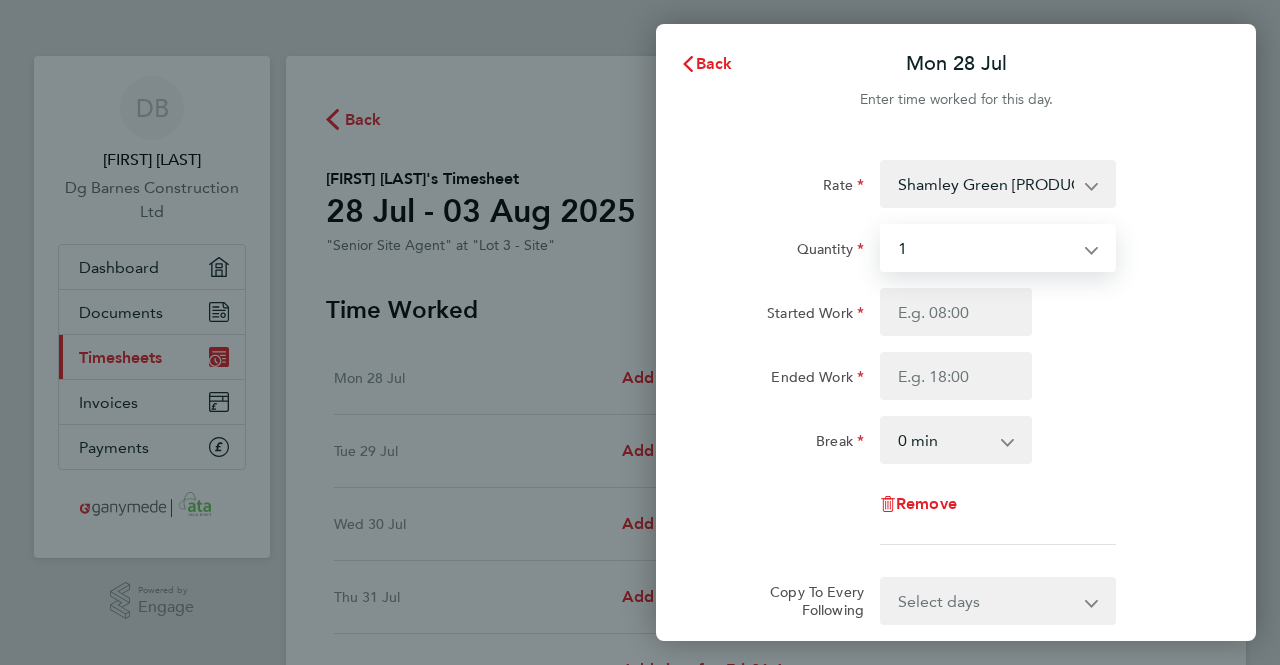 click on "Select quantity   0.5   1" at bounding box center [986, 248] 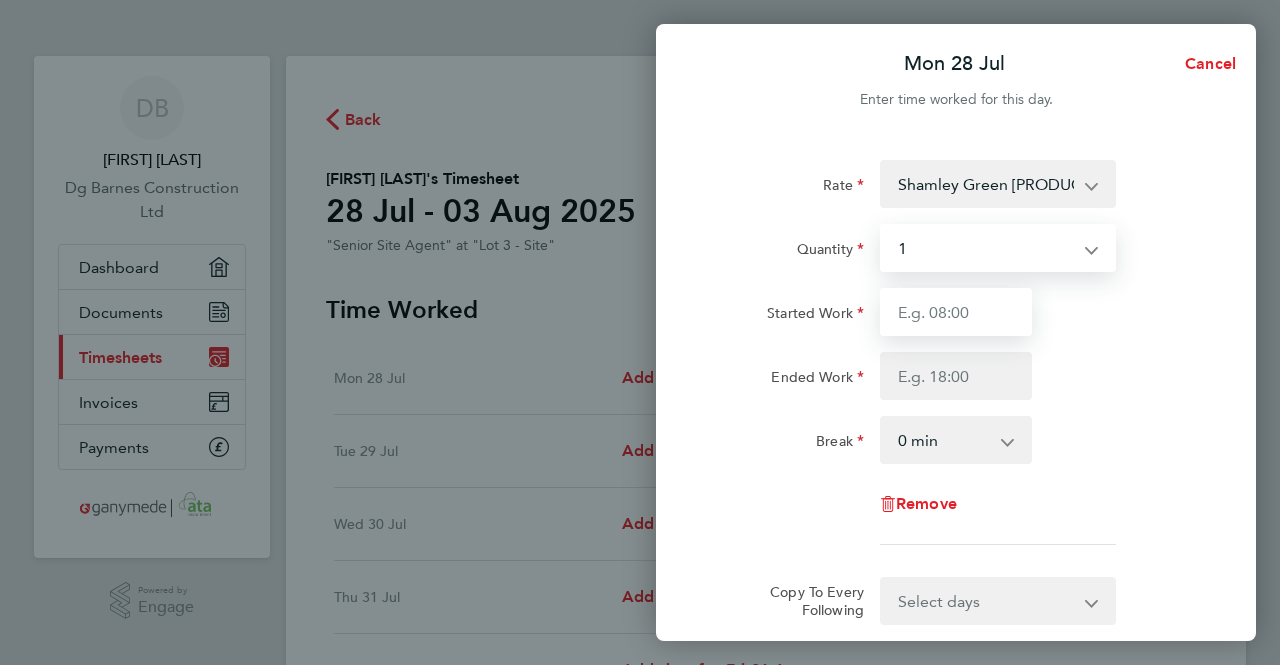 click on "Started Work" at bounding box center [956, 312] 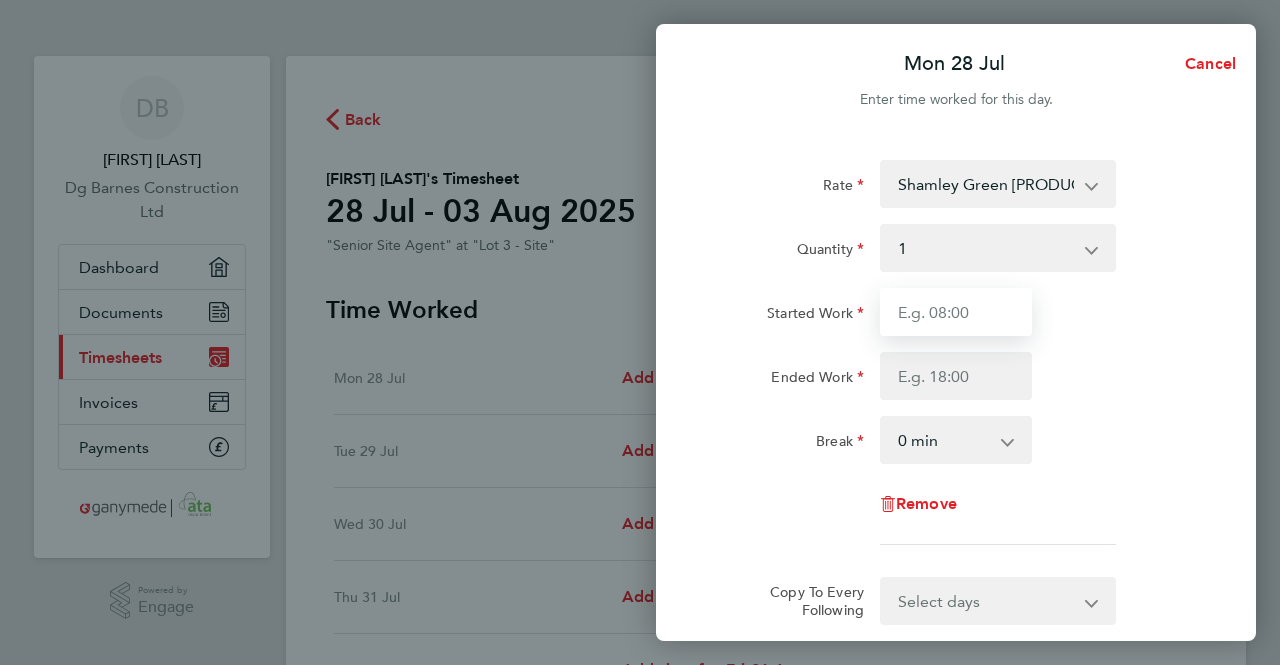 type on "08:00" 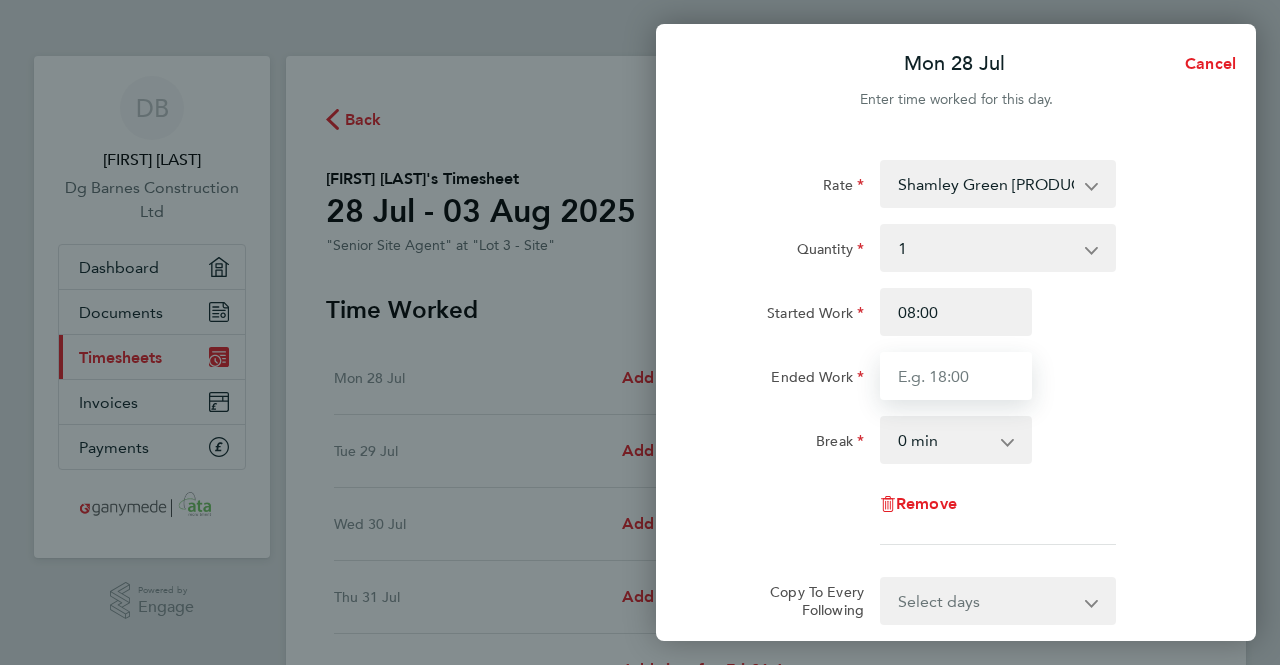 click on "Ended Work" at bounding box center (956, 376) 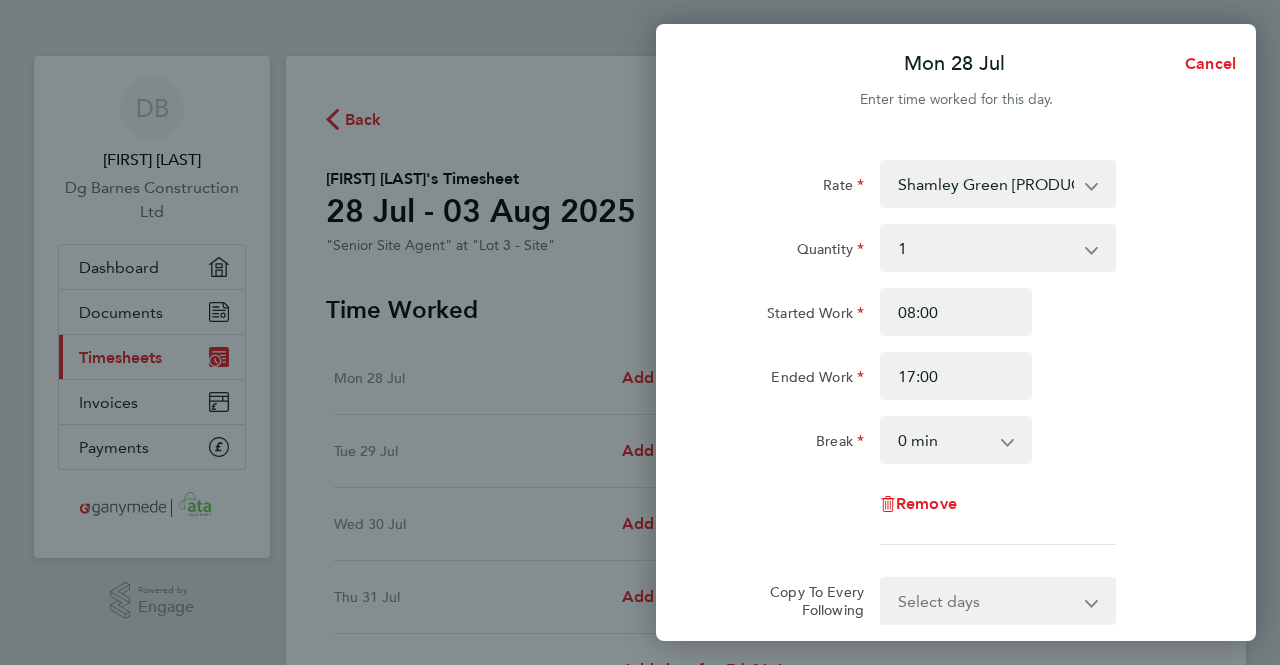 click on "0 min   15 min   30 min   45 min   60 min   75 min   90 min" at bounding box center (944, 440) 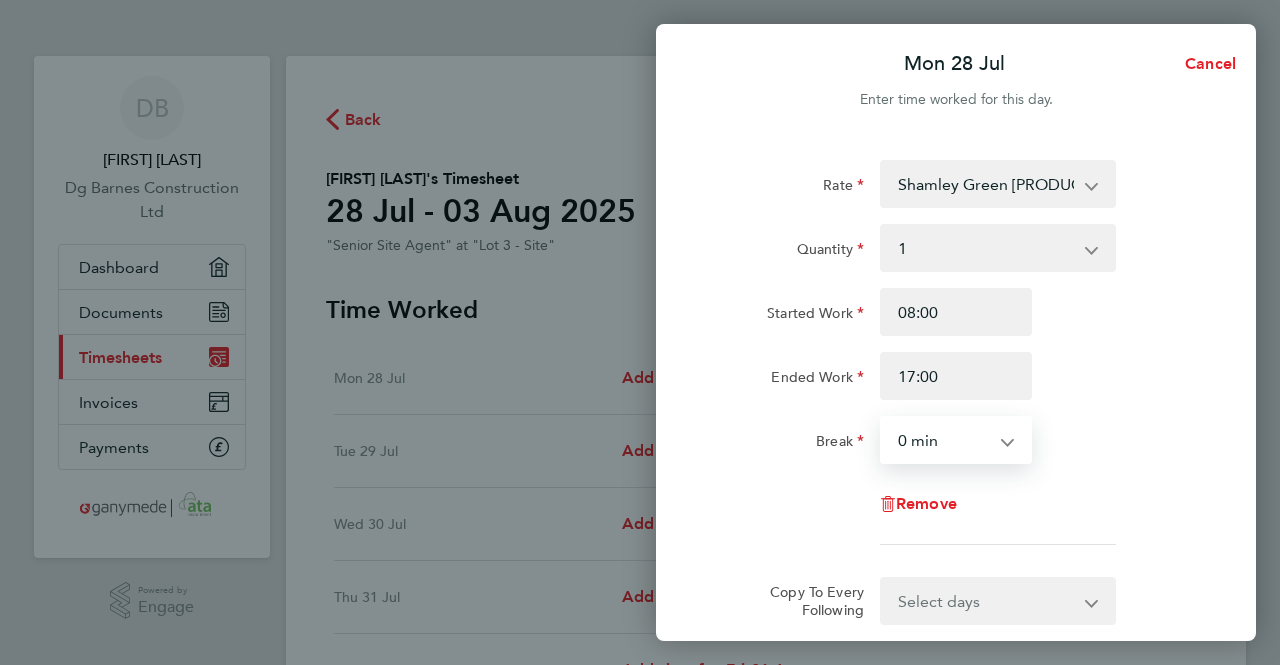 select on "30" 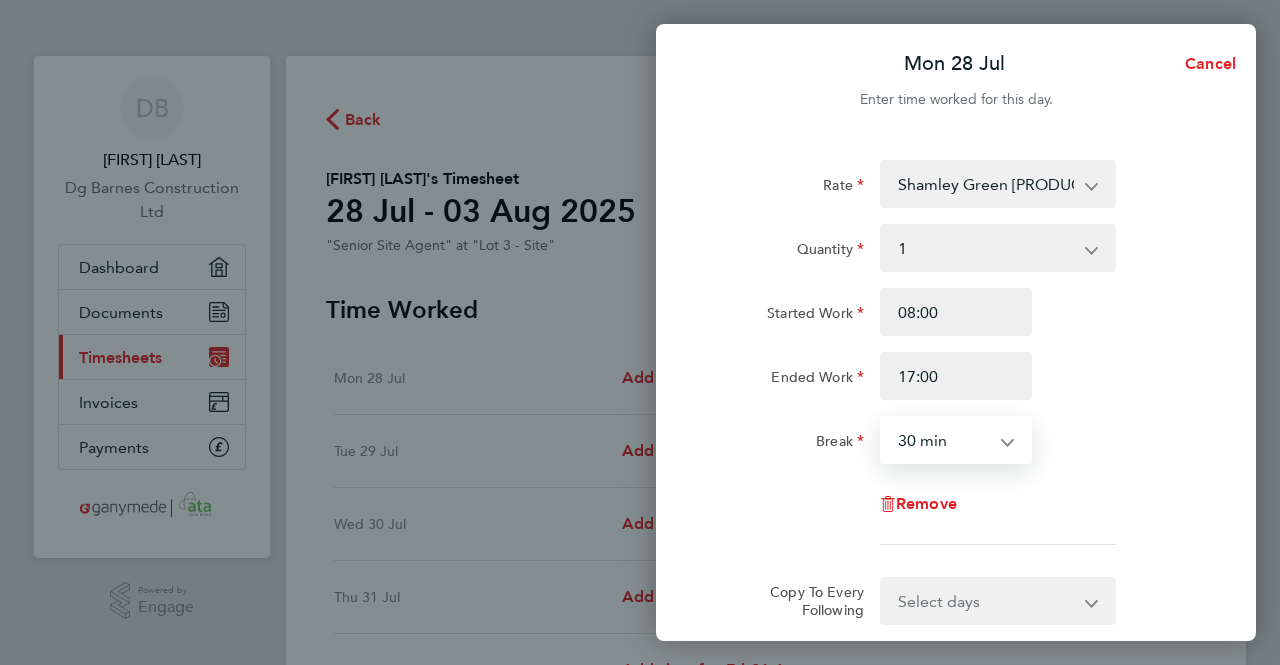 click on "0 min   15 min   30 min   45 min   60 min   75 min   90 min" at bounding box center (944, 440) 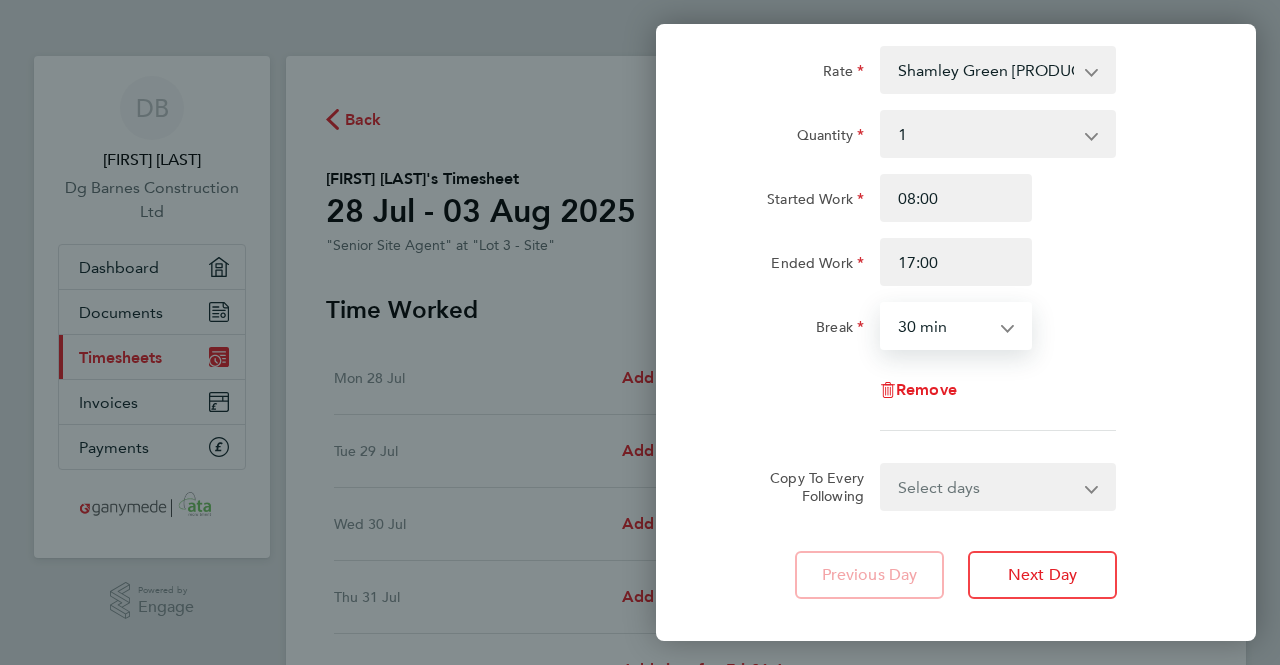 scroll, scrollTop: 200, scrollLeft: 0, axis: vertical 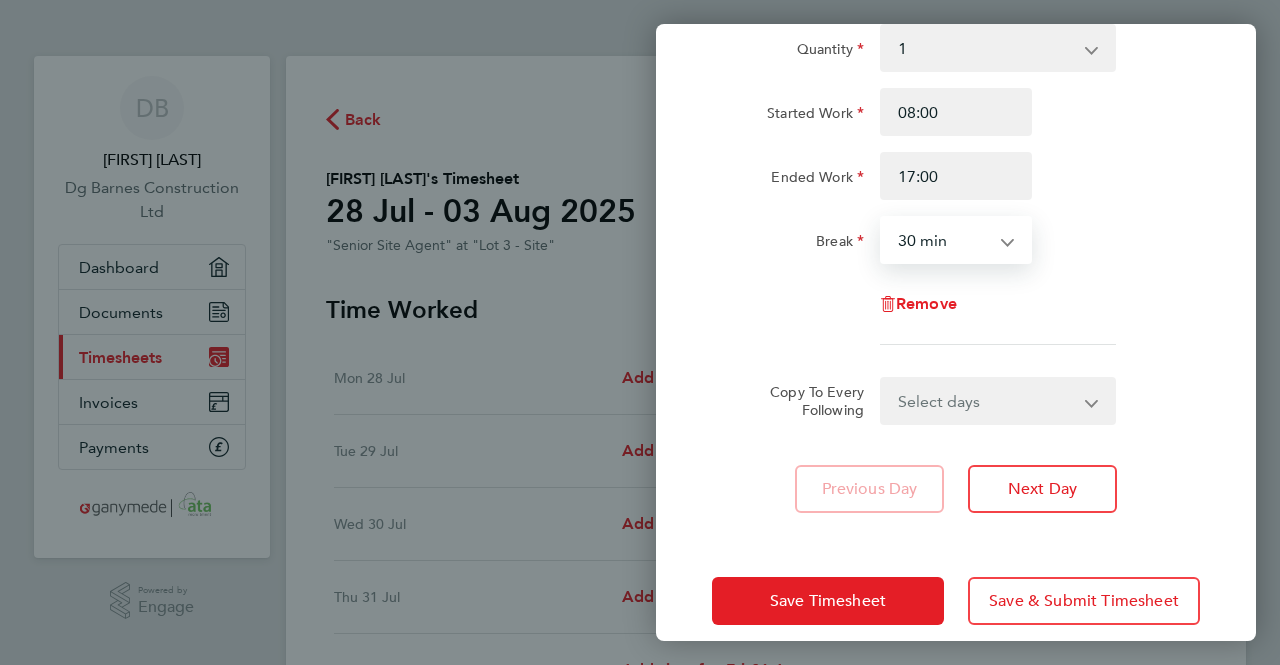 click on "Select days   Day   Weekday (Mon-Fri)   Weekend (Sat-Sun)   Tuesday   Wednesday   Thursday   Friday   Saturday   Sunday" at bounding box center [987, 401] 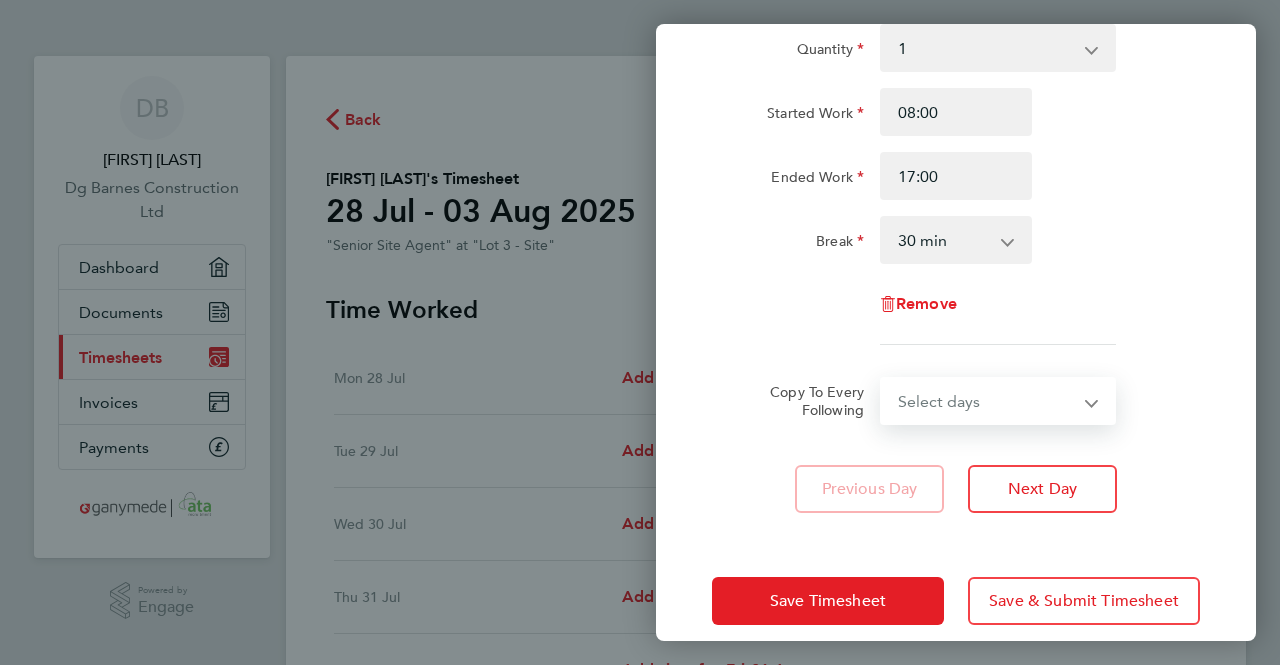 select on "WEEKDAY" 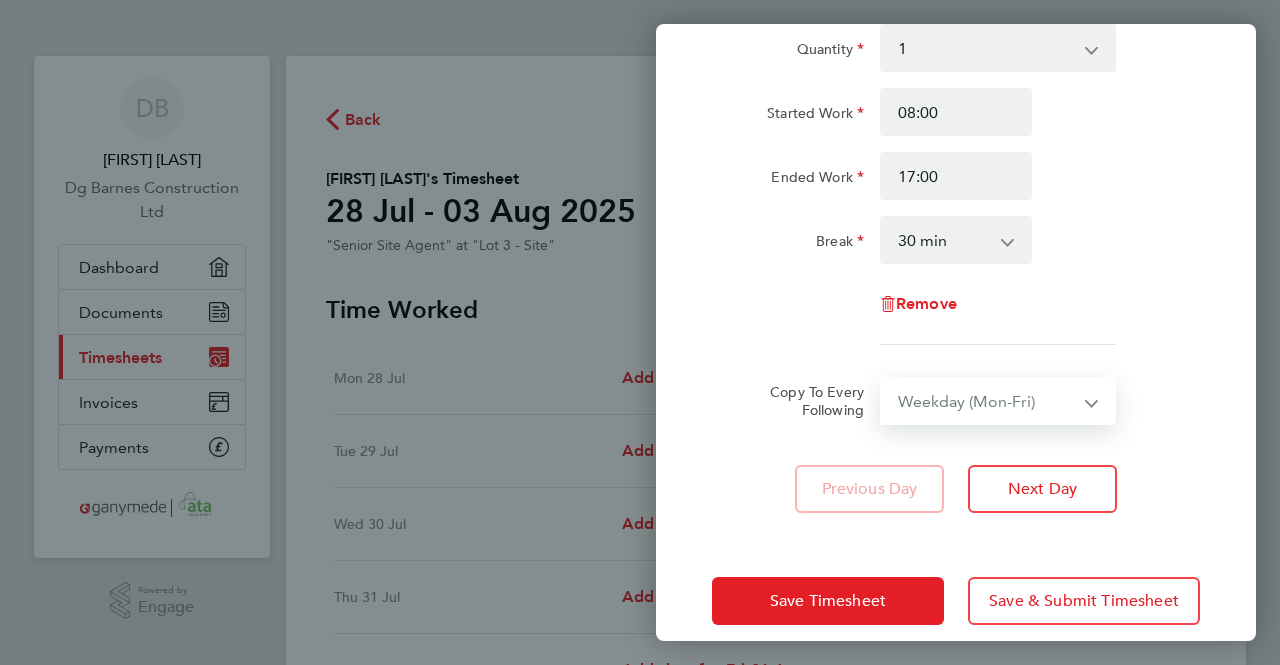 click on "Select days   Day   Weekday (Mon-Fri)   Weekend (Sat-Sun)   Tuesday   Wednesday   Thursday   Friday   Saturday   Sunday" at bounding box center (987, 401) 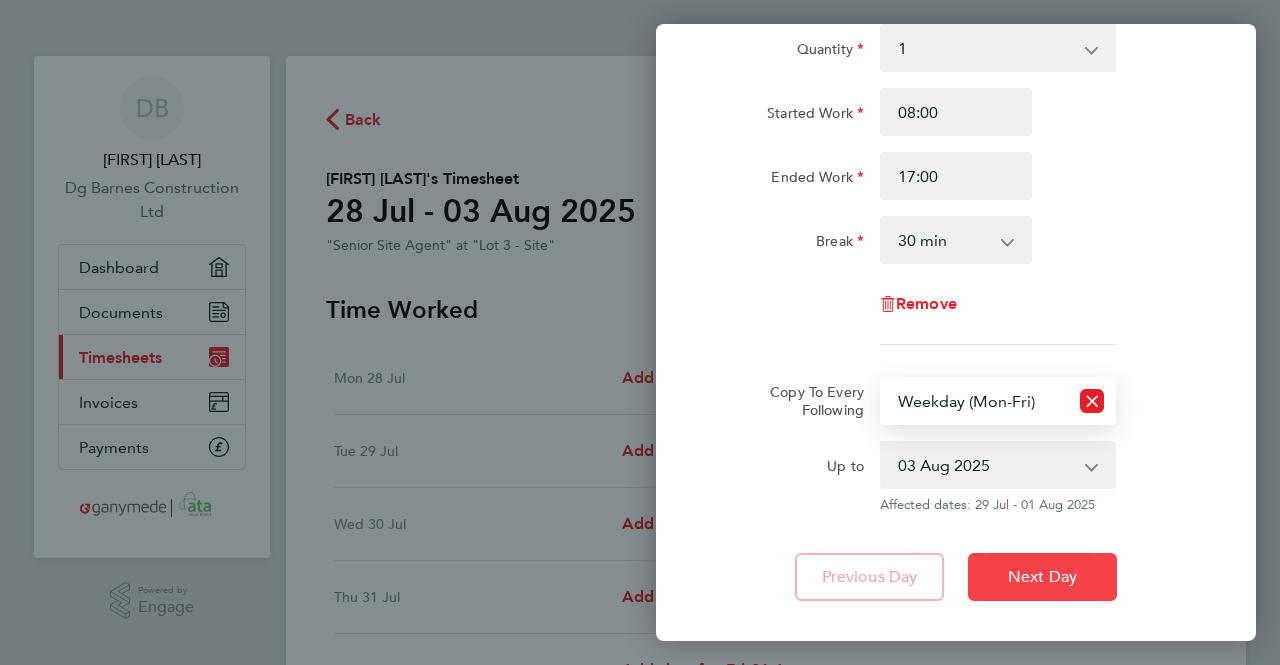 click on "Next Day" 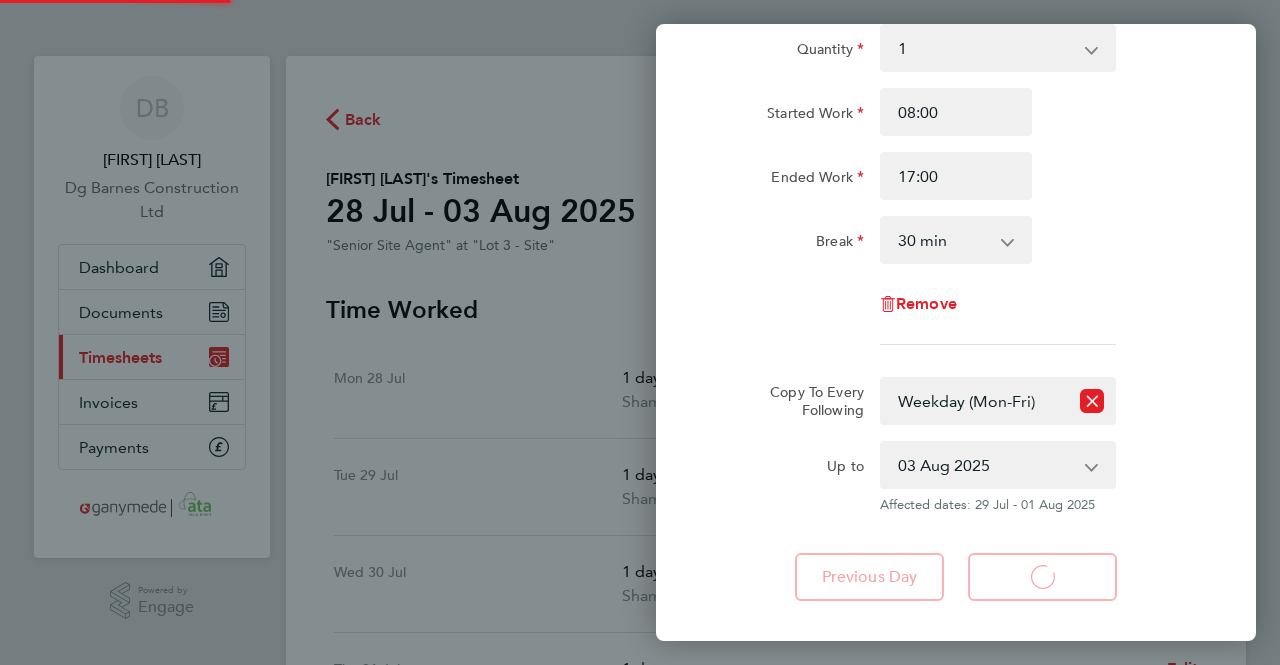 select on "1" 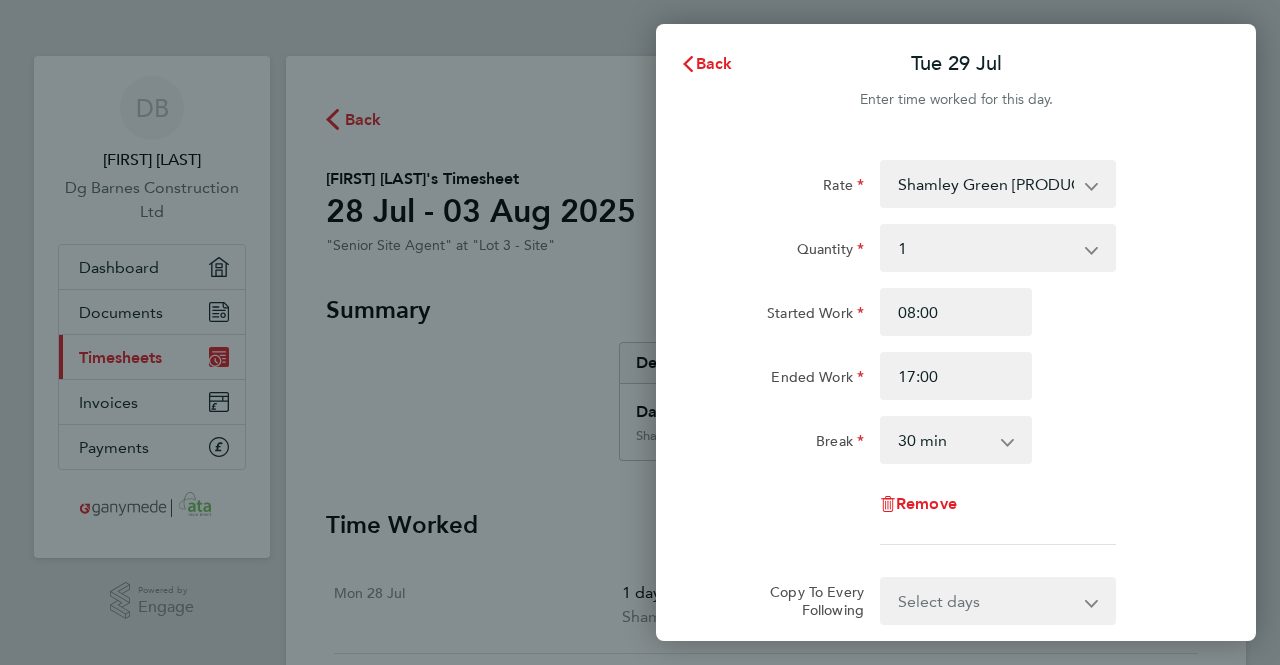 click on "Shamley Green [PRODUCT_CODE] [NUMBER]P - 475.00 Shamley Green ECI [PRODUCT_CODE] [NUMBER]P - 475.00 Homewood [PRODUCT_CODE] [NUMBER]P - 475.00 Holmwood [PRODUCT_CODE] [NUMBER]P - 475.00" at bounding box center (986, 184) 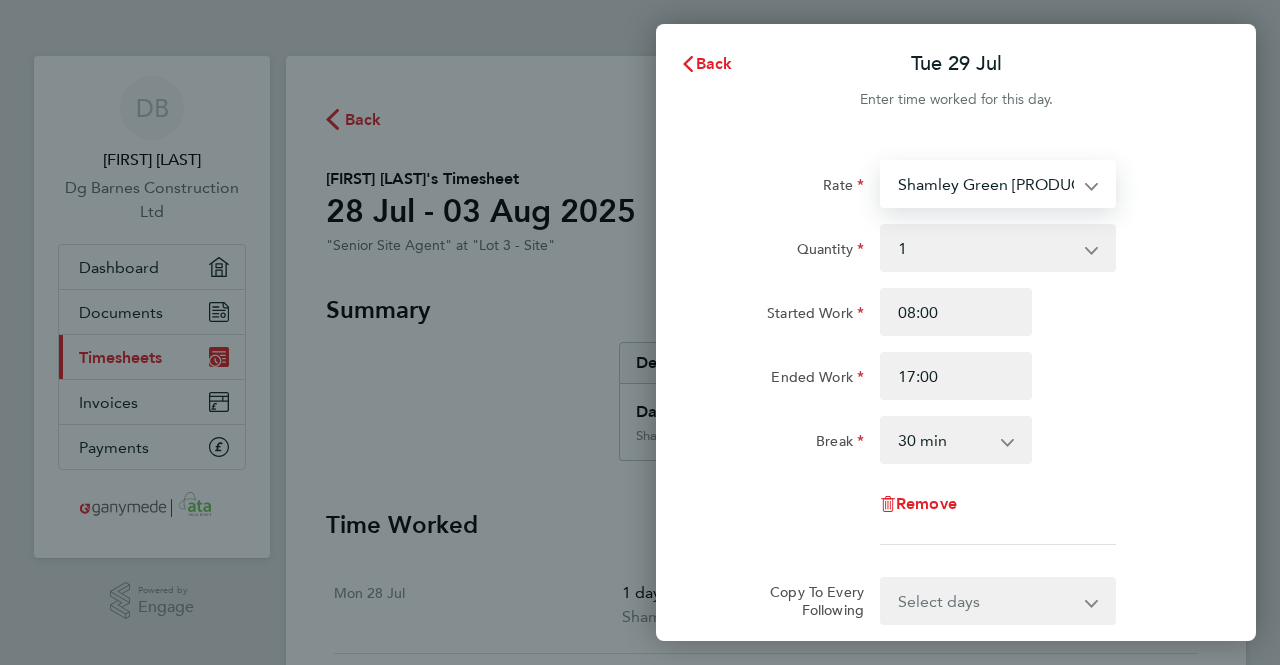 select on "30" 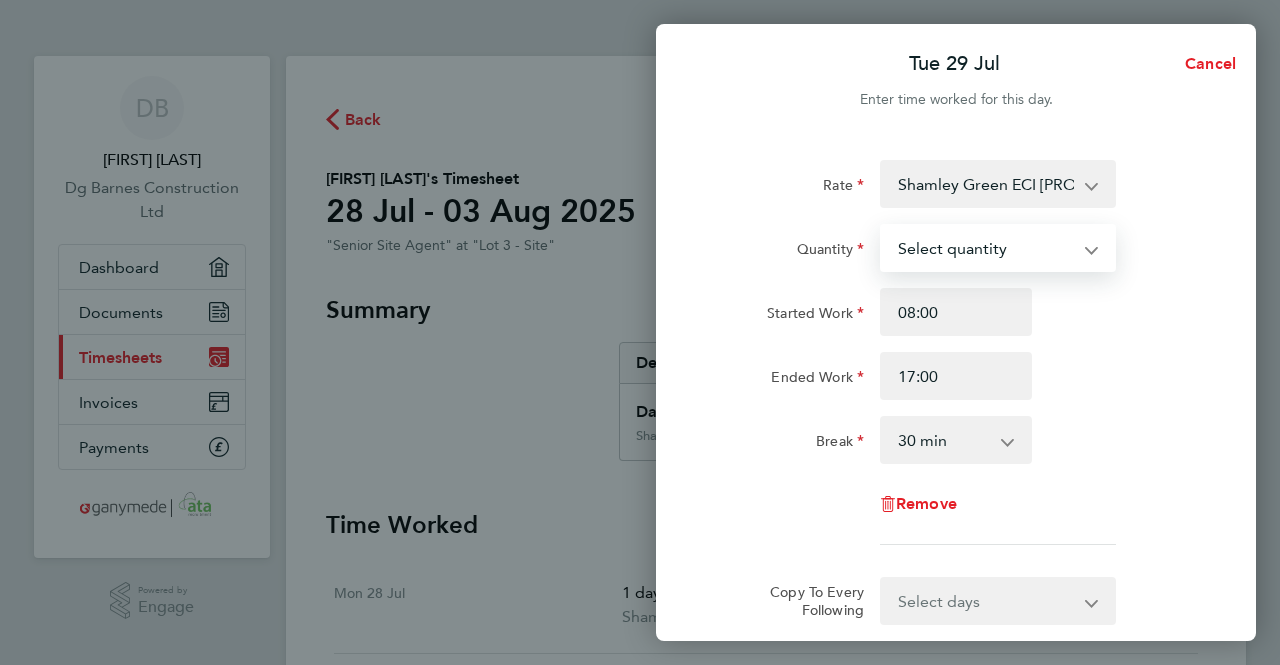 click on "Select quantity   0.5   1" at bounding box center (986, 248) 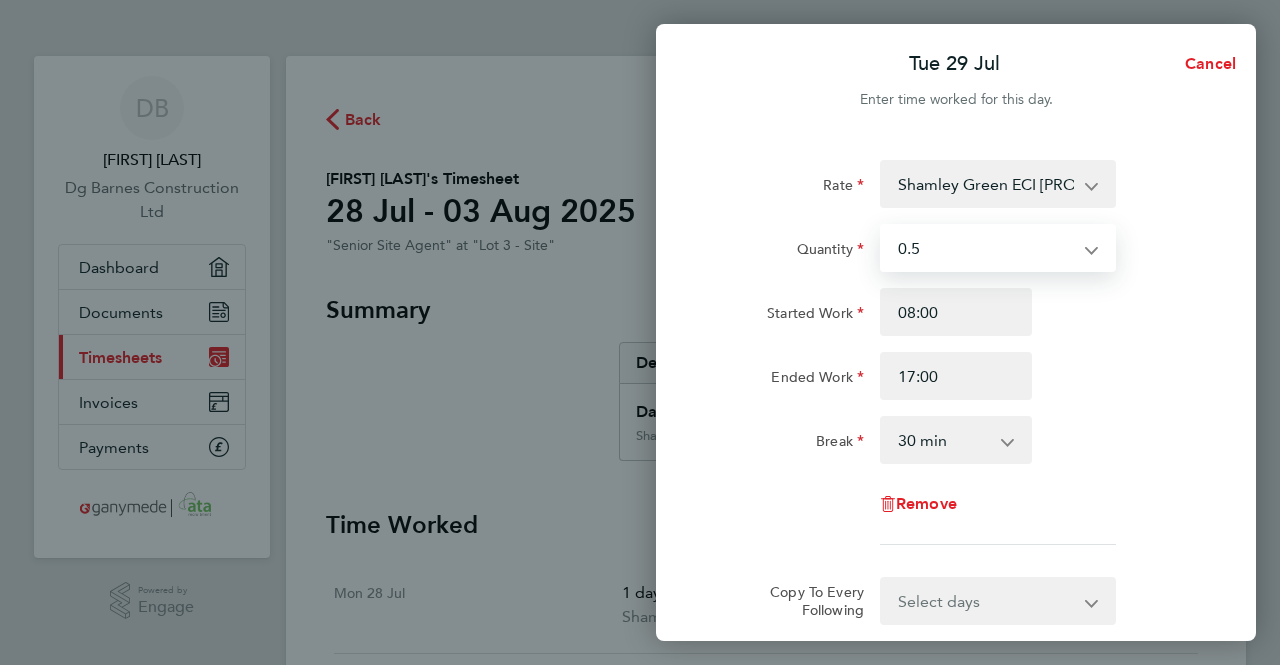 click on "Select quantity   0.5   1" at bounding box center (986, 248) 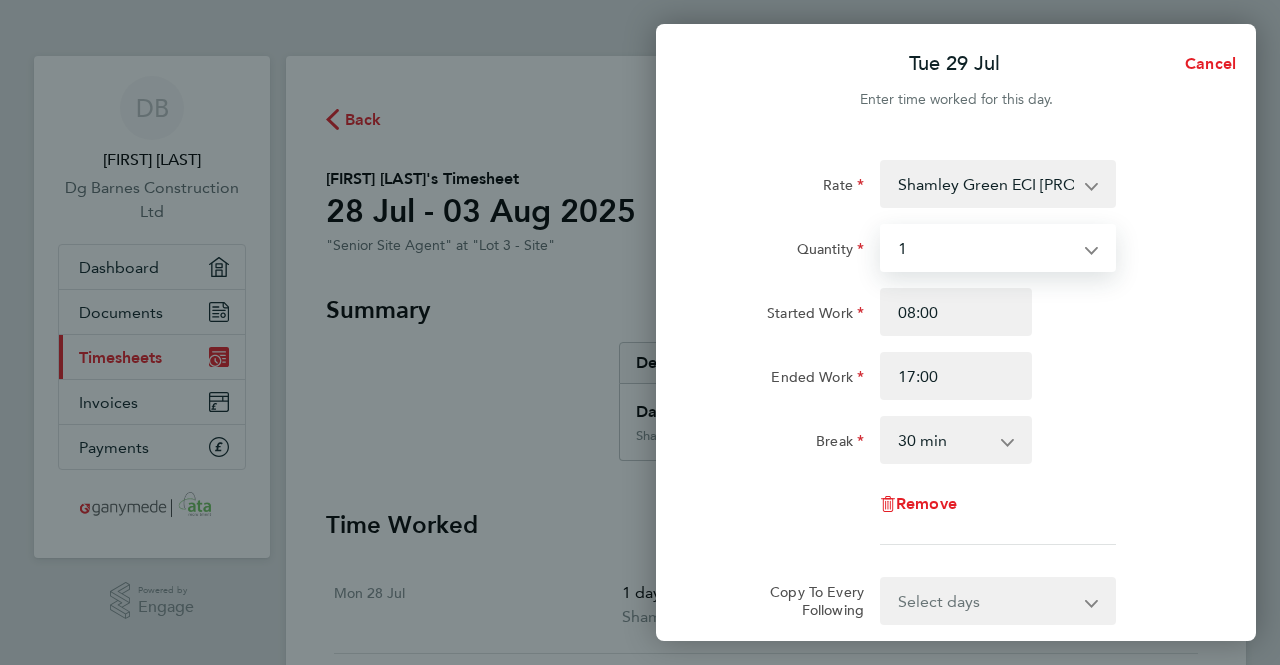 click on "Select quantity   0.5   1" at bounding box center [986, 248] 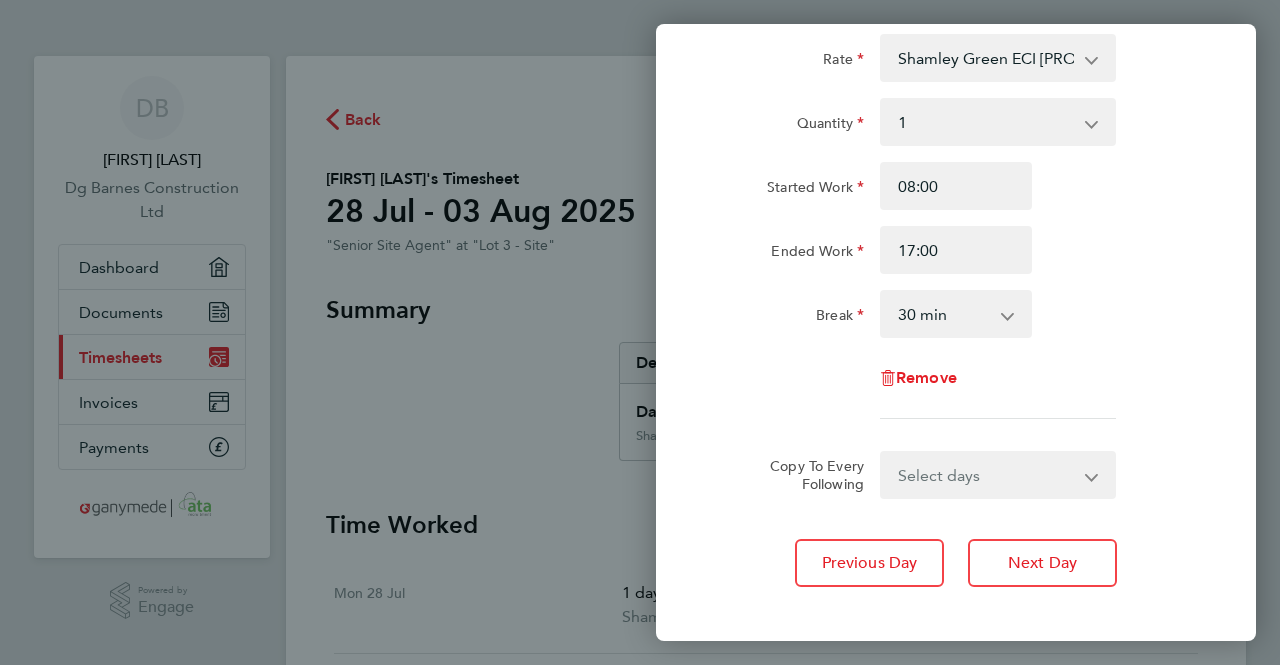 scroll, scrollTop: 224, scrollLeft: 0, axis: vertical 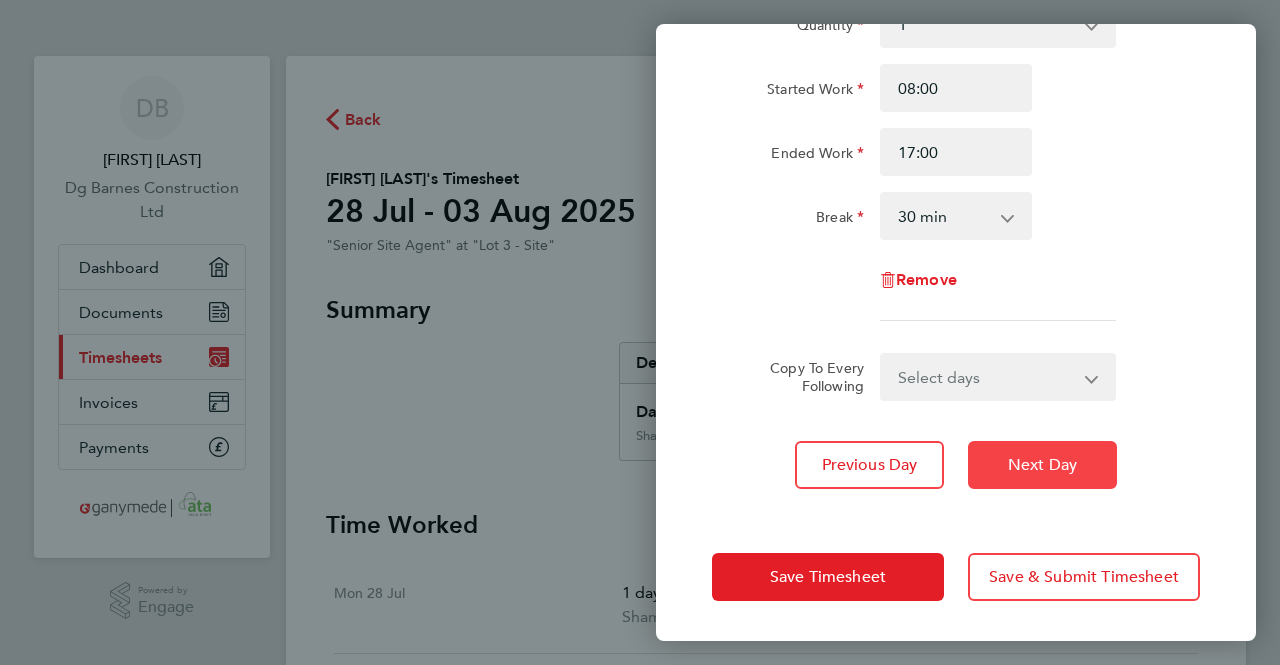 click on "Next Day" 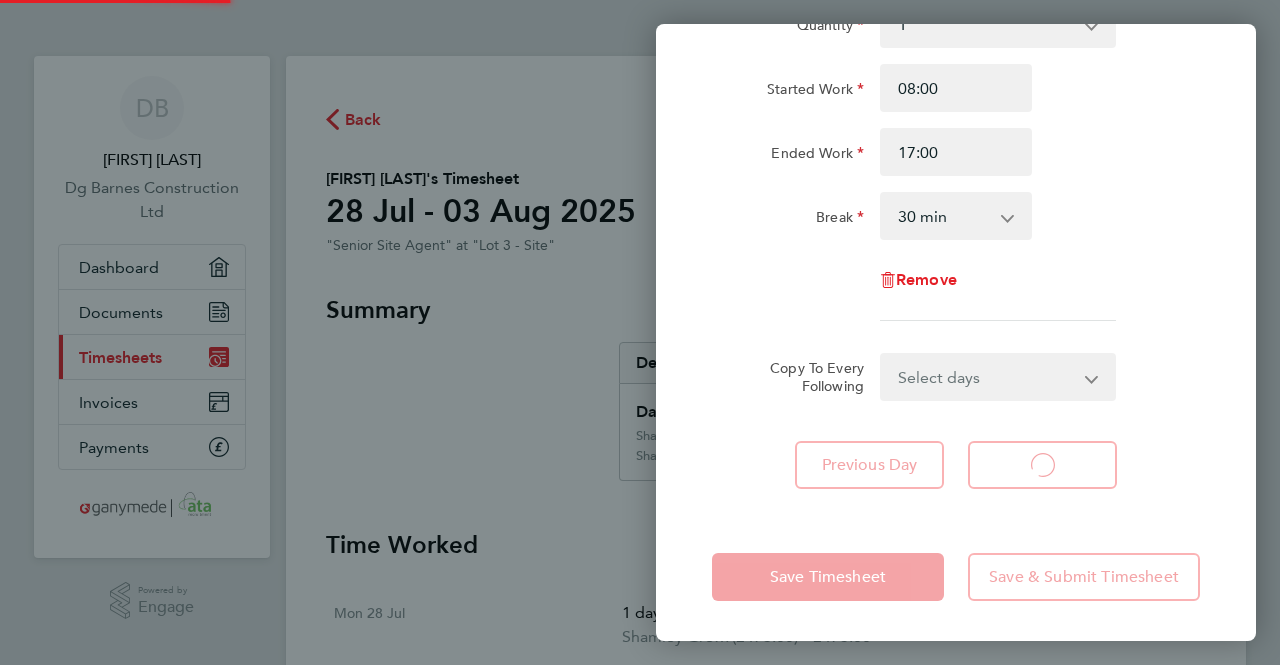 select on "1" 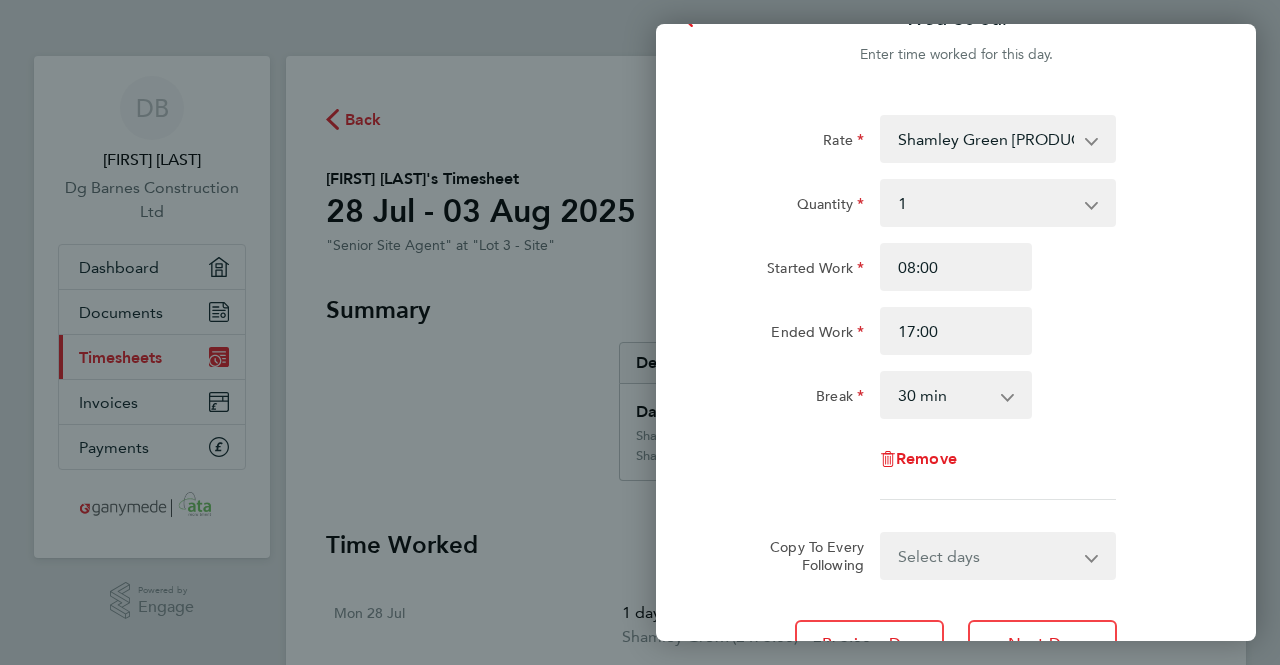 scroll, scrollTop: 0, scrollLeft: 0, axis: both 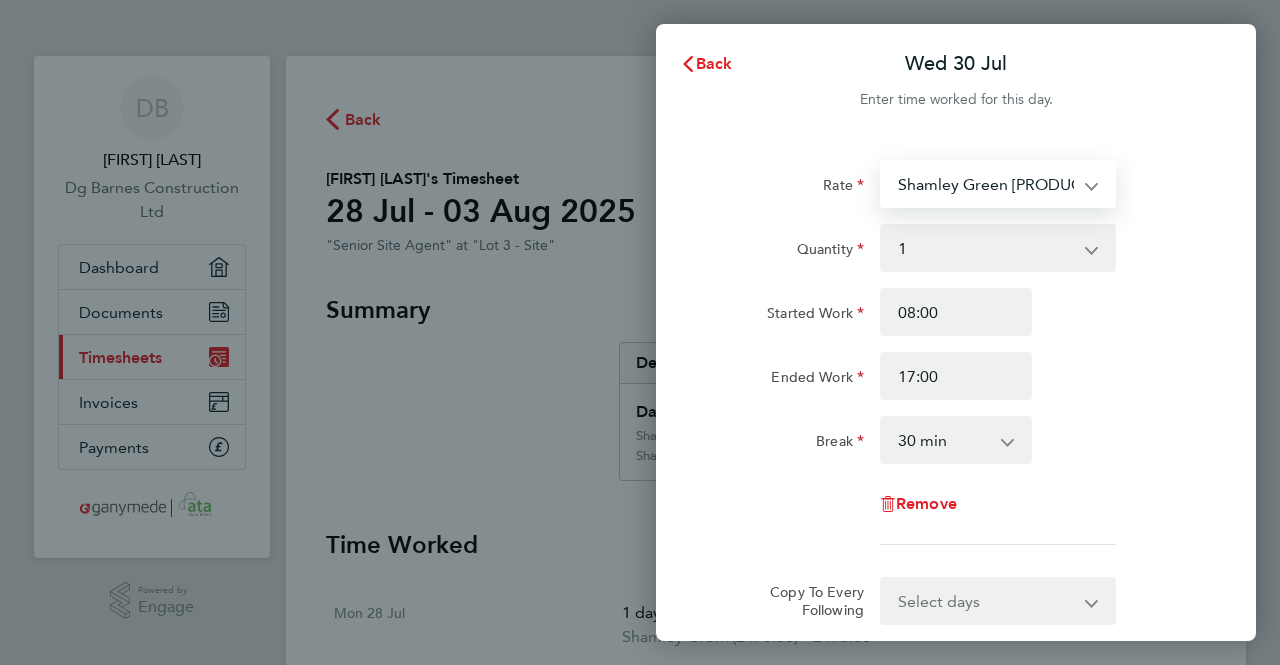 click on "Shamley Green [PRODUCT_CODE] [NUMBER]P - 475.00 Shamley Green ECI [PRODUCT_CODE] [NUMBER]P - 475.00 Homewood [PRODUCT_CODE] [NUMBER]P - 475.00 Holmwood [PRODUCT_CODE] [NUMBER]P - 475.00" at bounding box center [986, 184] 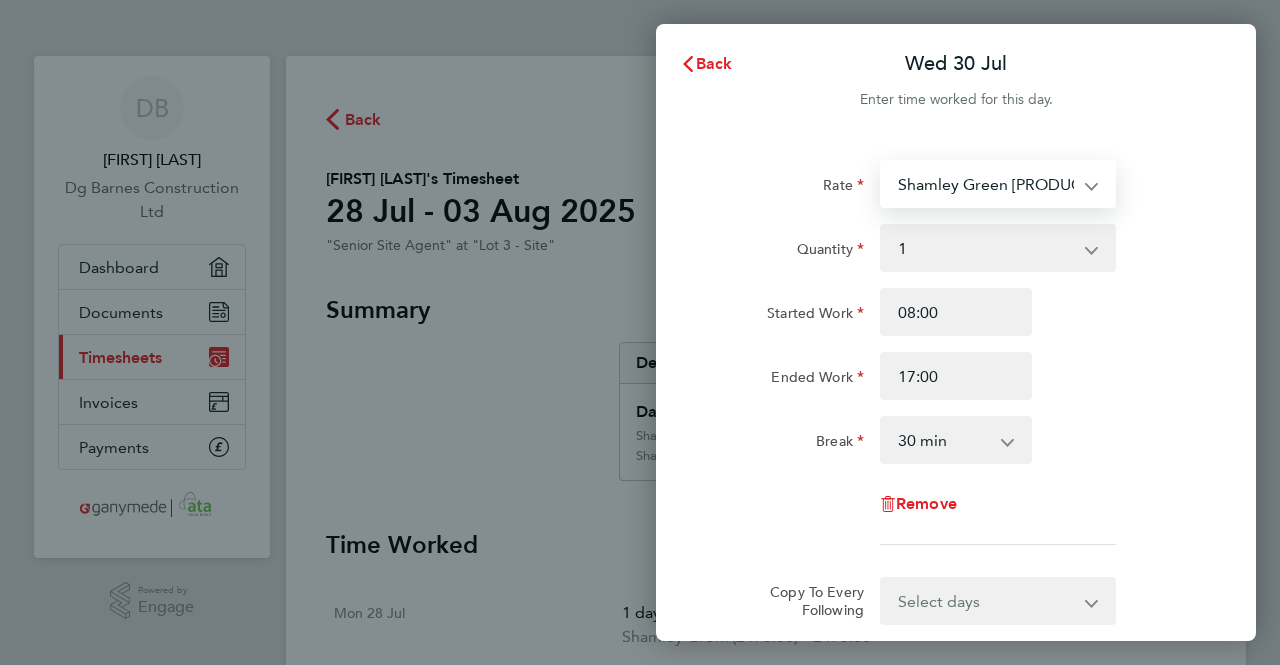 select on "30" 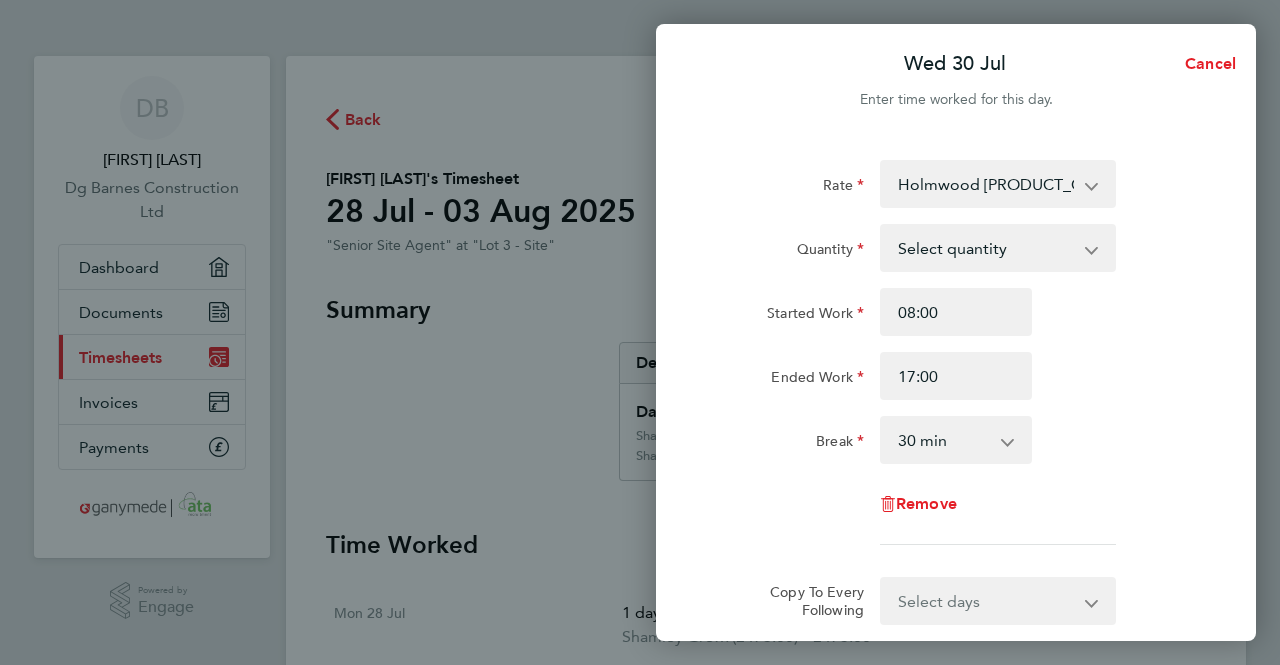 click on "Select quantity   0.5   1" at bounding box center (986, 248) 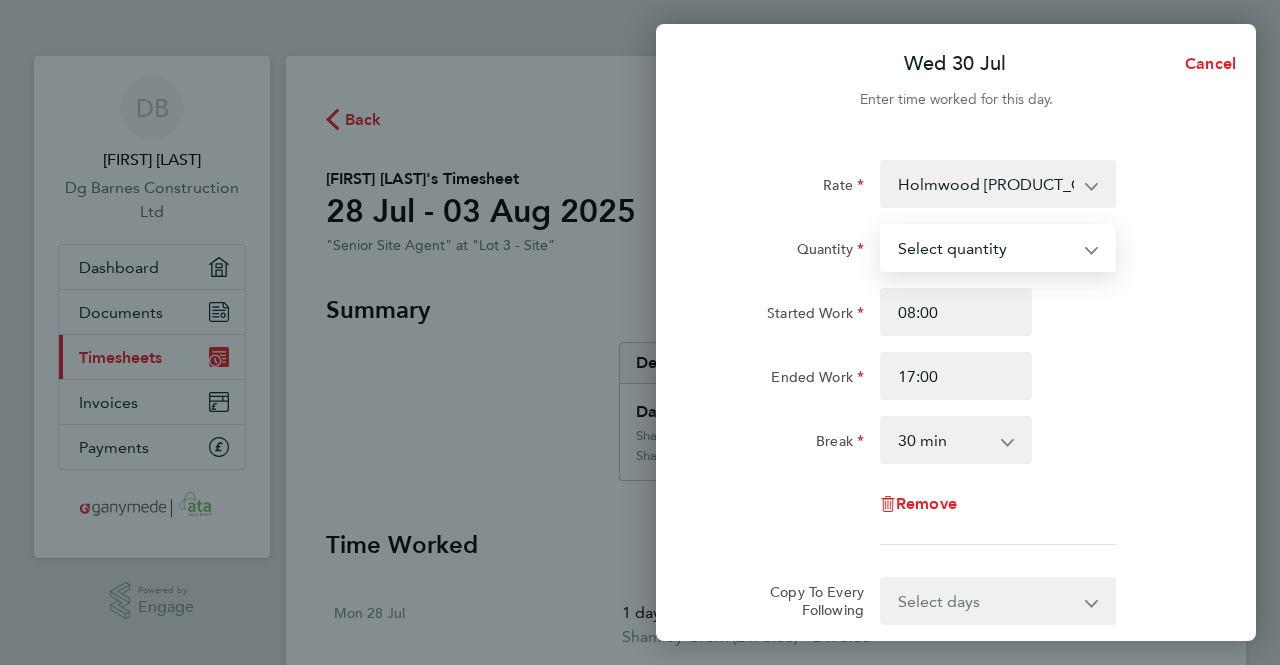 select on "1" 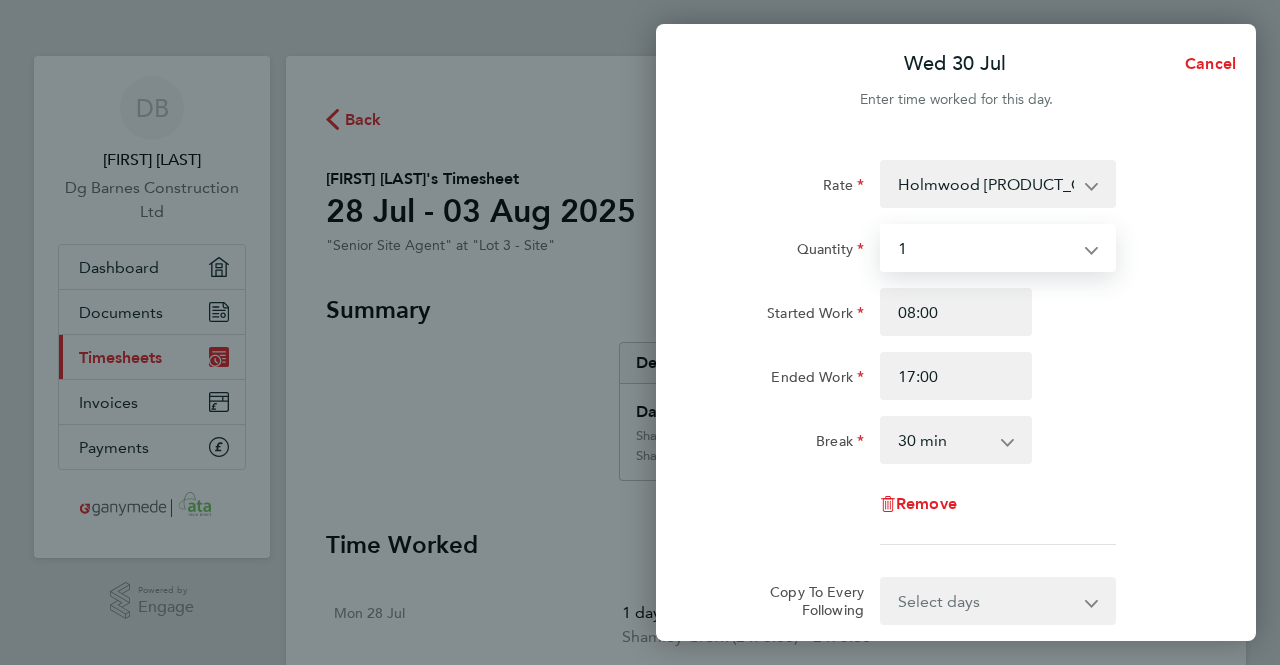 click on "Select quantity   0.5   1" at bounding box center [986, 248] 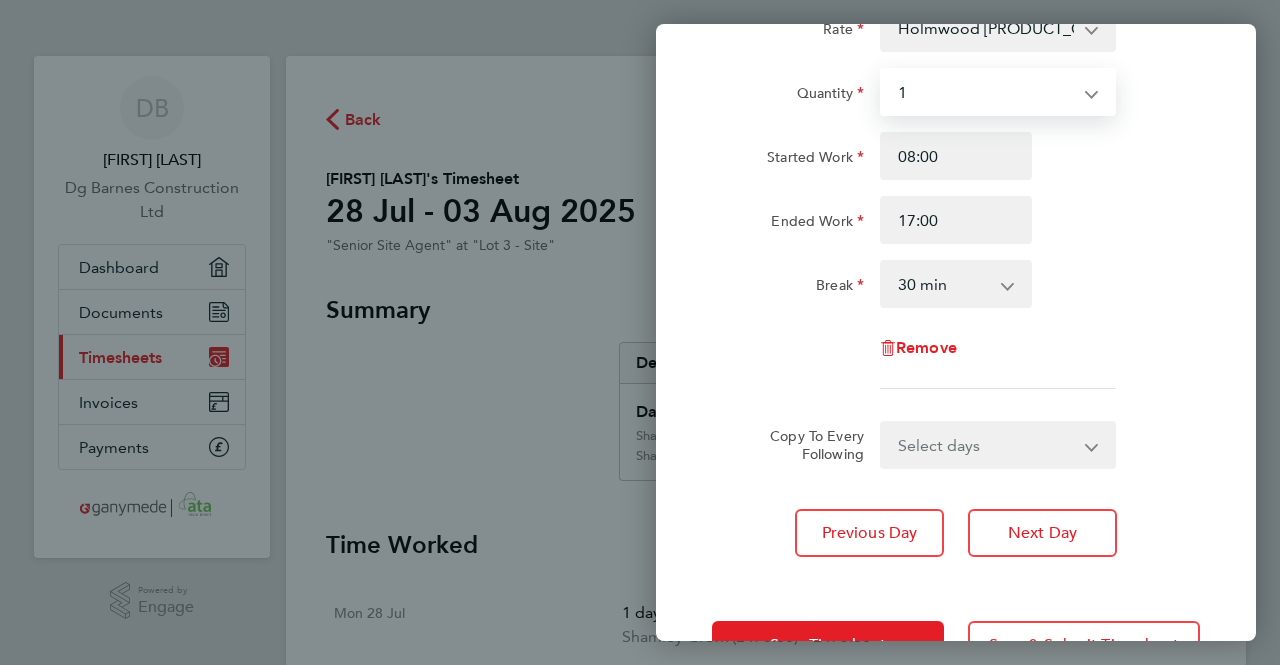 scroll, scrollTop: 124, scrollLeft: 0, axis: vertical 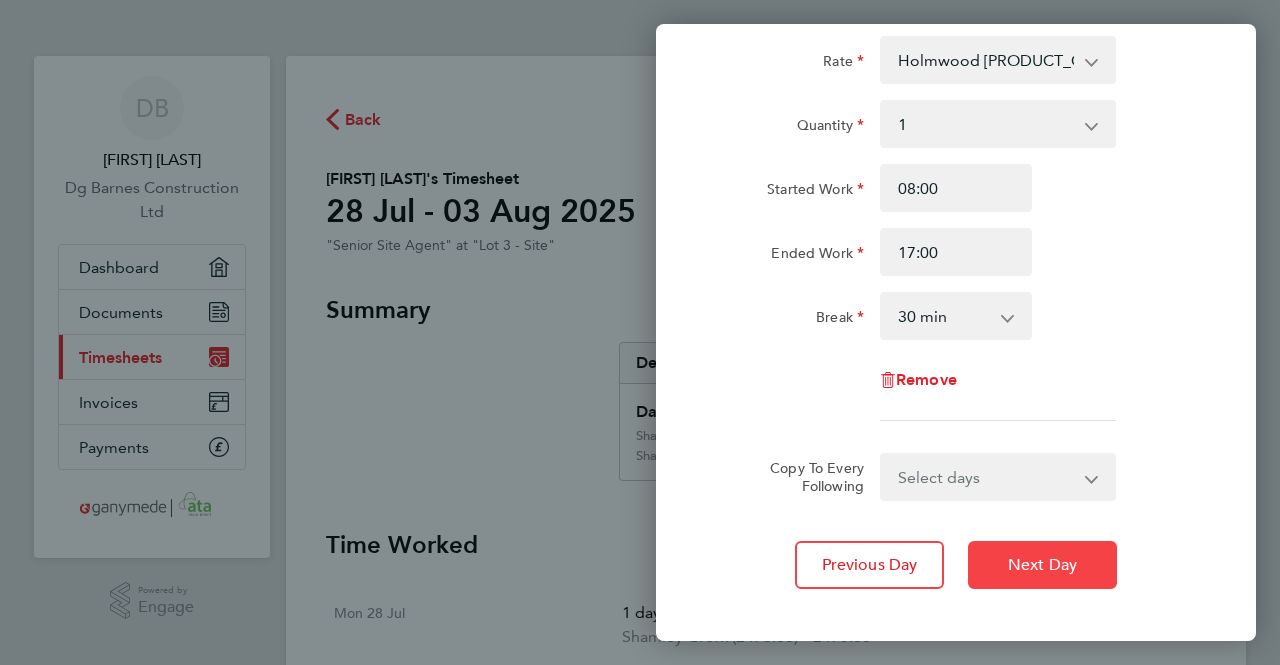 drag, startPoint x: 1048, startPoint y: 565, endPoint x: 1112, endPoint y: 395, distance: 181.64801 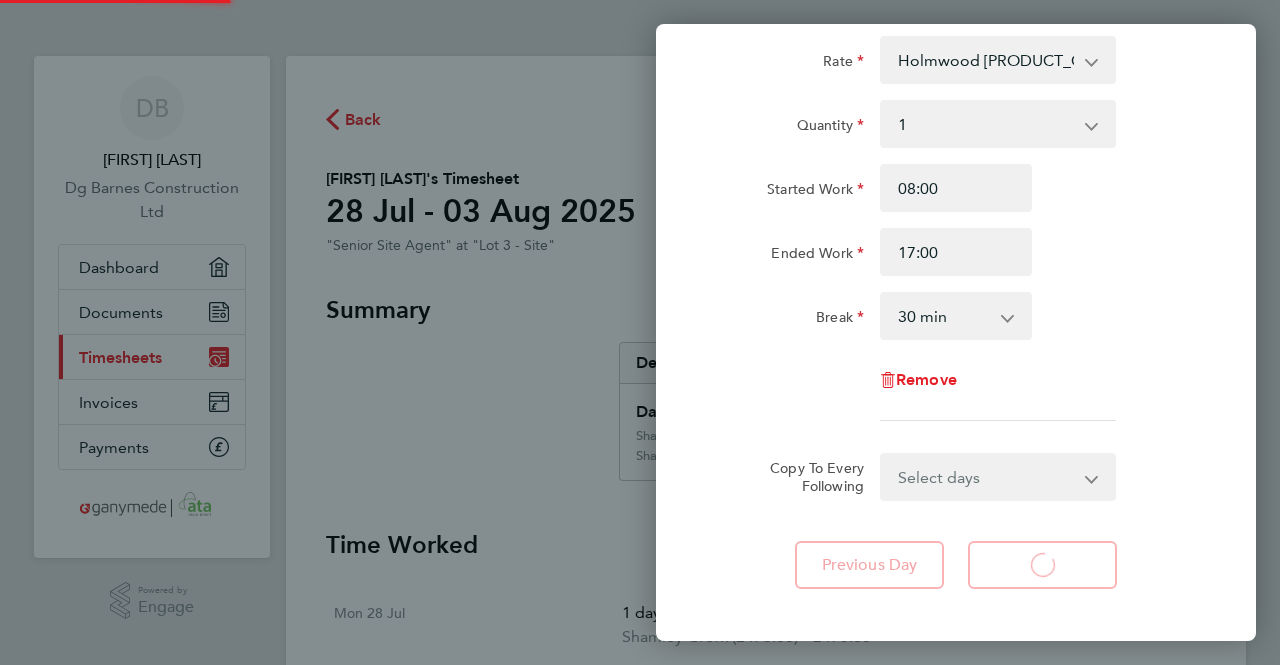 select on "1" 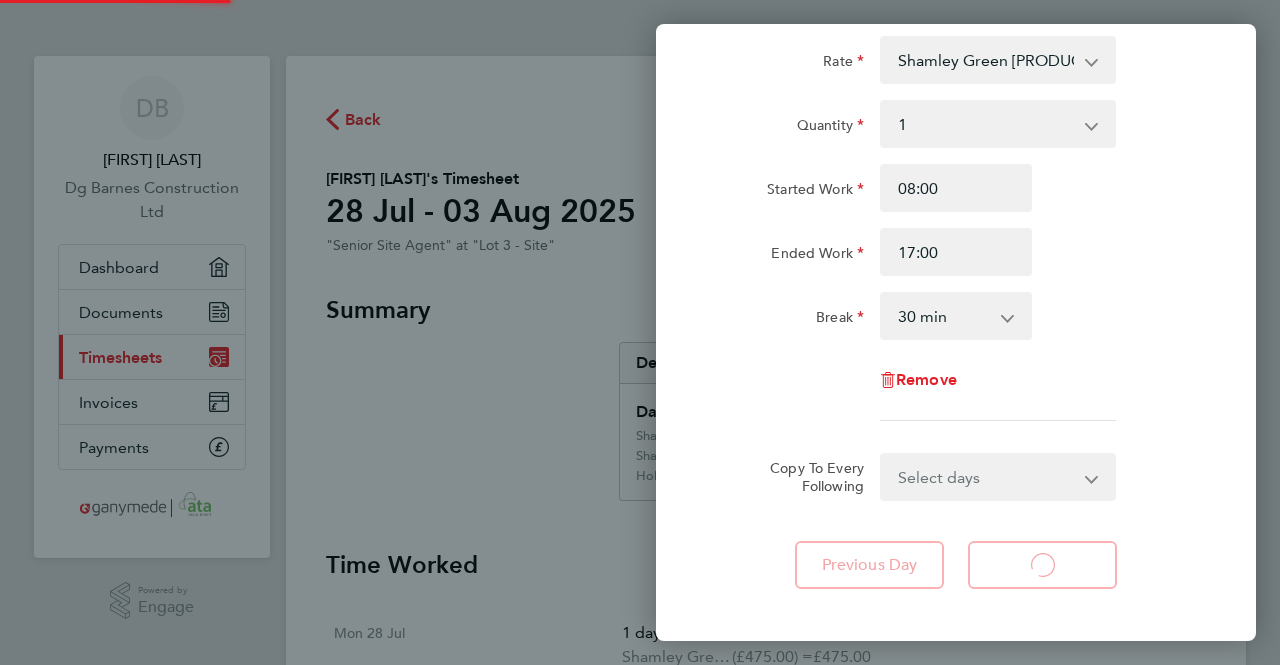 select on "1" 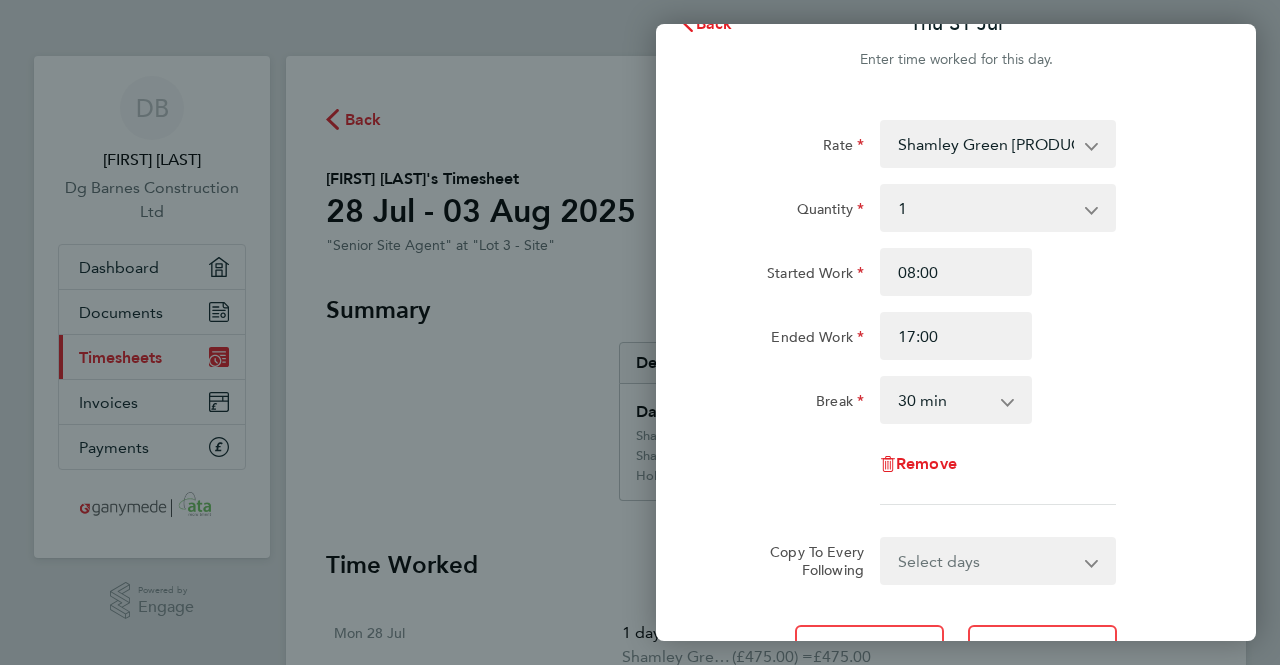 scroll, scrollTop: 0, scrollLeft: 0, axis: both 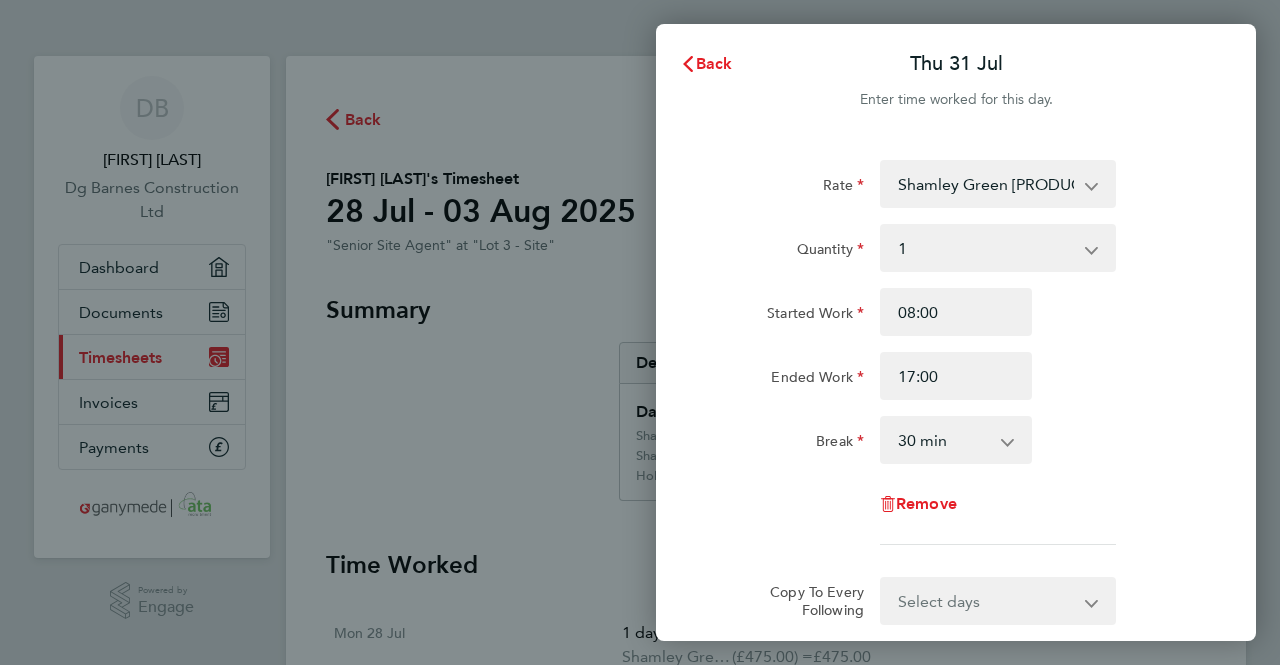 click on "Shamley Green [PRODUCT_CODE] [NUMBER]P - 475.00 Shamley Green ECI [PRODUCT_CODE] [NUMBER]P - 475.00 Homewood [PRODUCT_CODE] [NUMBER]P - 475.00 Holmwood [PRODUCT_CODE] [NUMBER]P - 475.00" at bounding box center (986, 184) 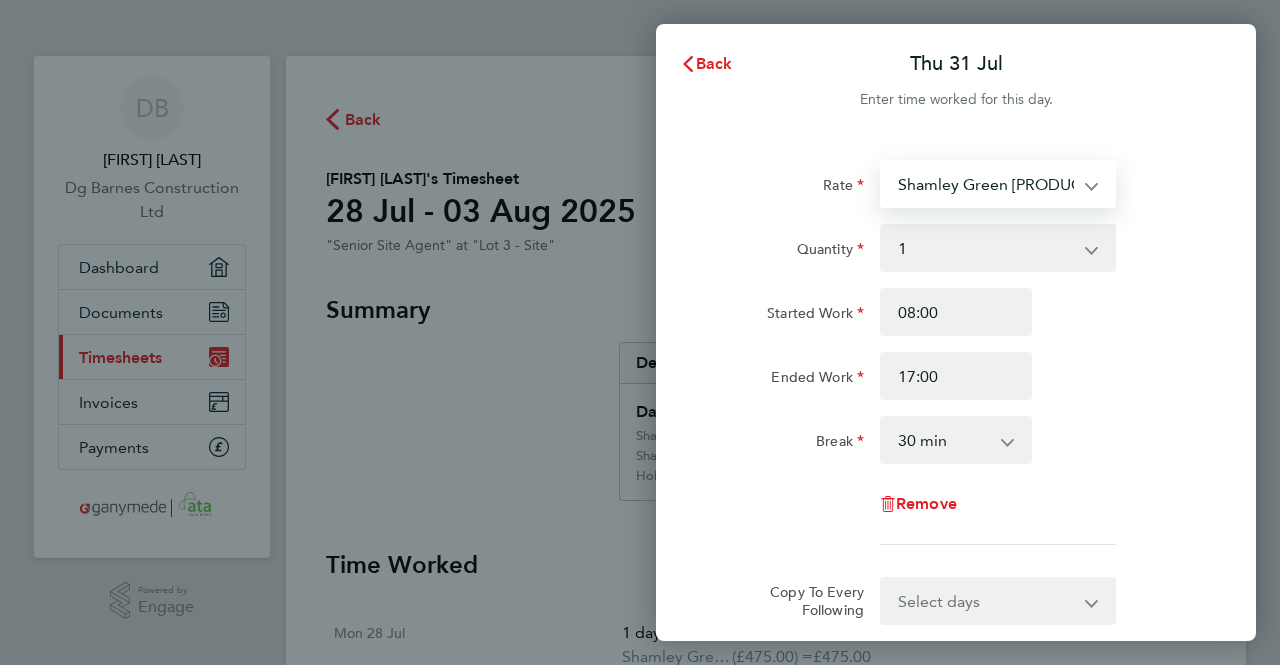 click on "Shamley Green [PRODUCT_CODE] [NUMBER]P - 475.00 Shamley Green ECI [PRODUCT_CODE] [NUMBER]P - 475.00 Homewood [PRODUCT_CODE] [NUMBER]P - 475.00 Holmwood [PRODUCT_CODE] [NUMBER]P - 475.00" at bounding box center [986, 184] 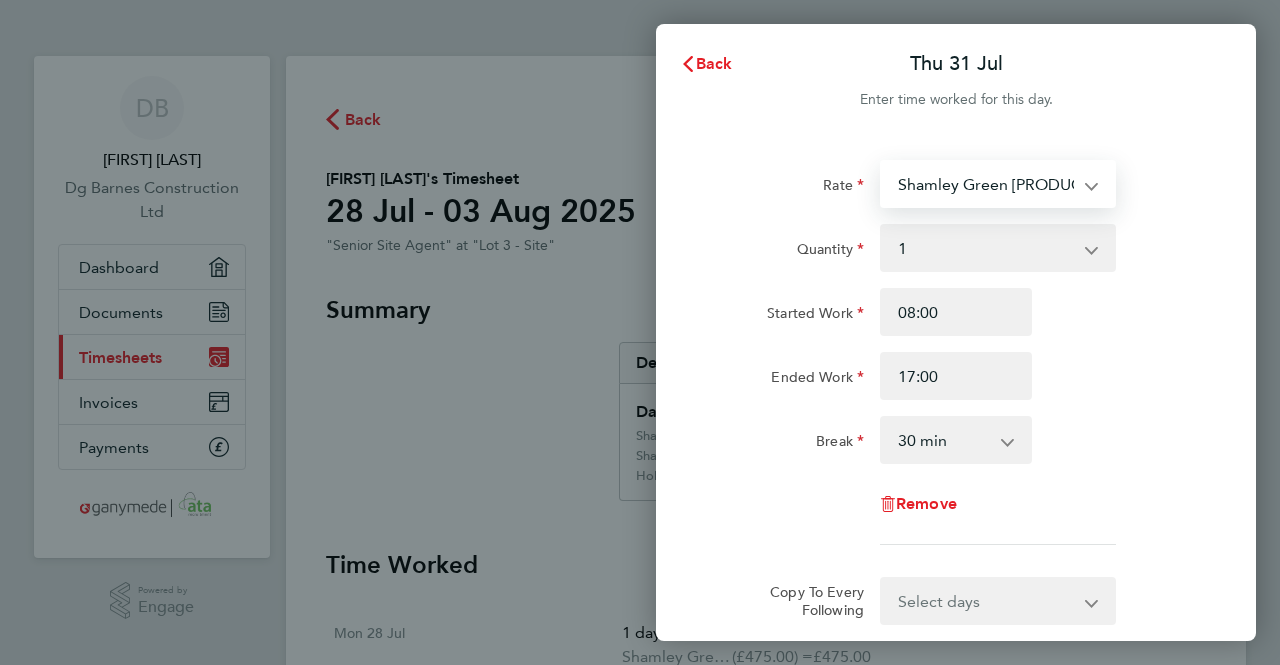 select on "30" 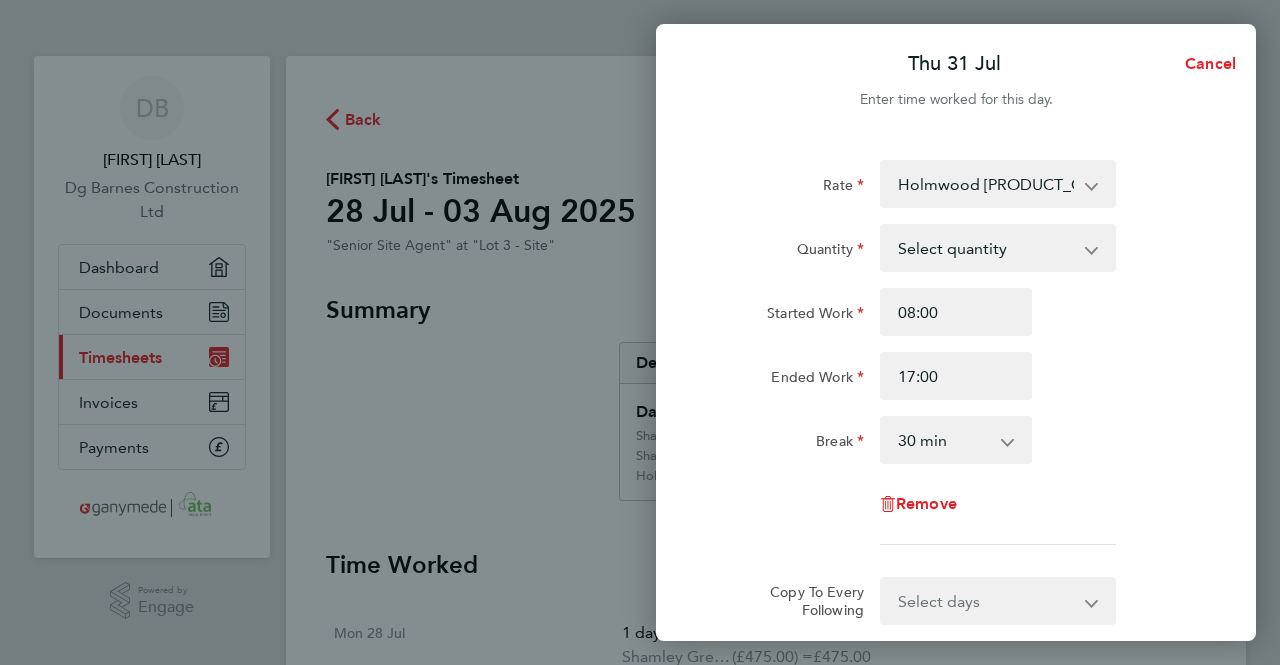 click on "Select quantity   0.5   1" at bounding box center [986, 248] 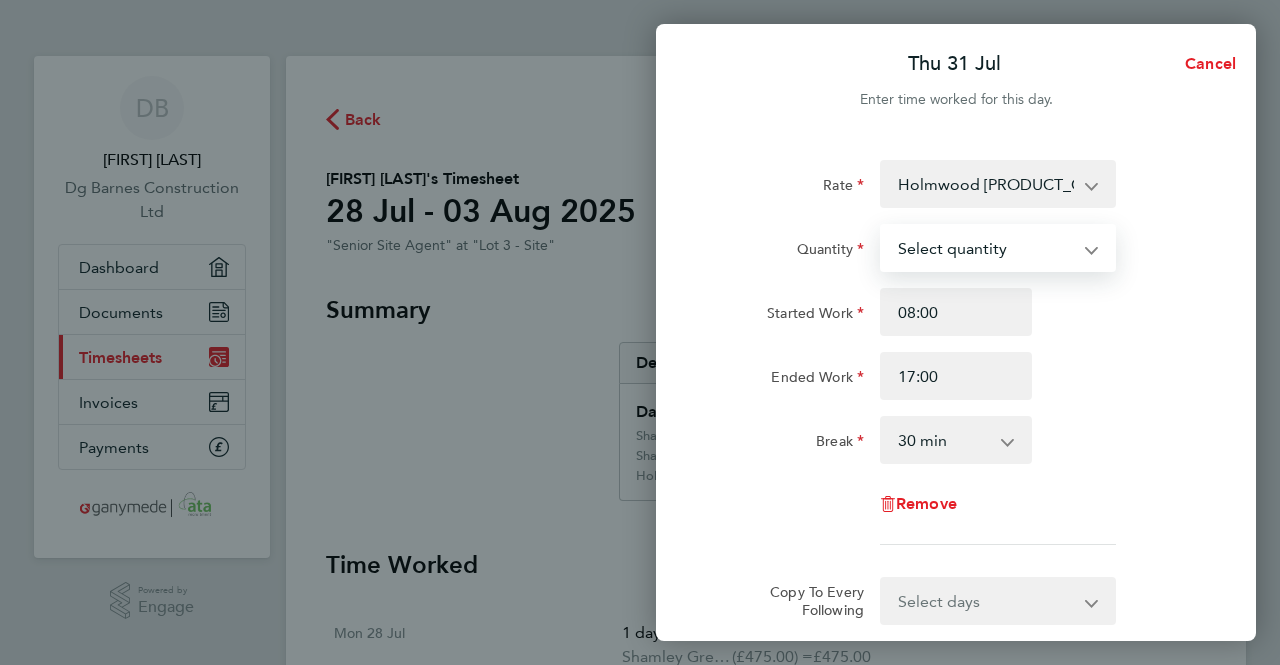 select on "1" 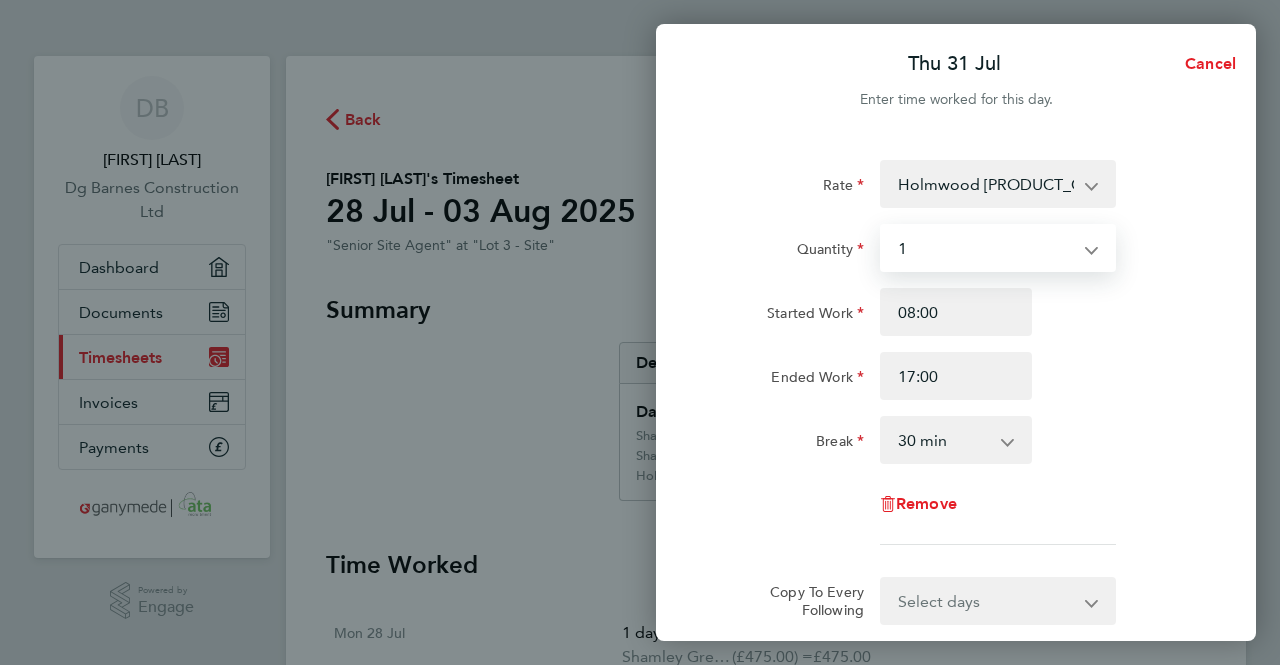 click on "Select quantity   0.5   1" at bounding box center (986, 248) 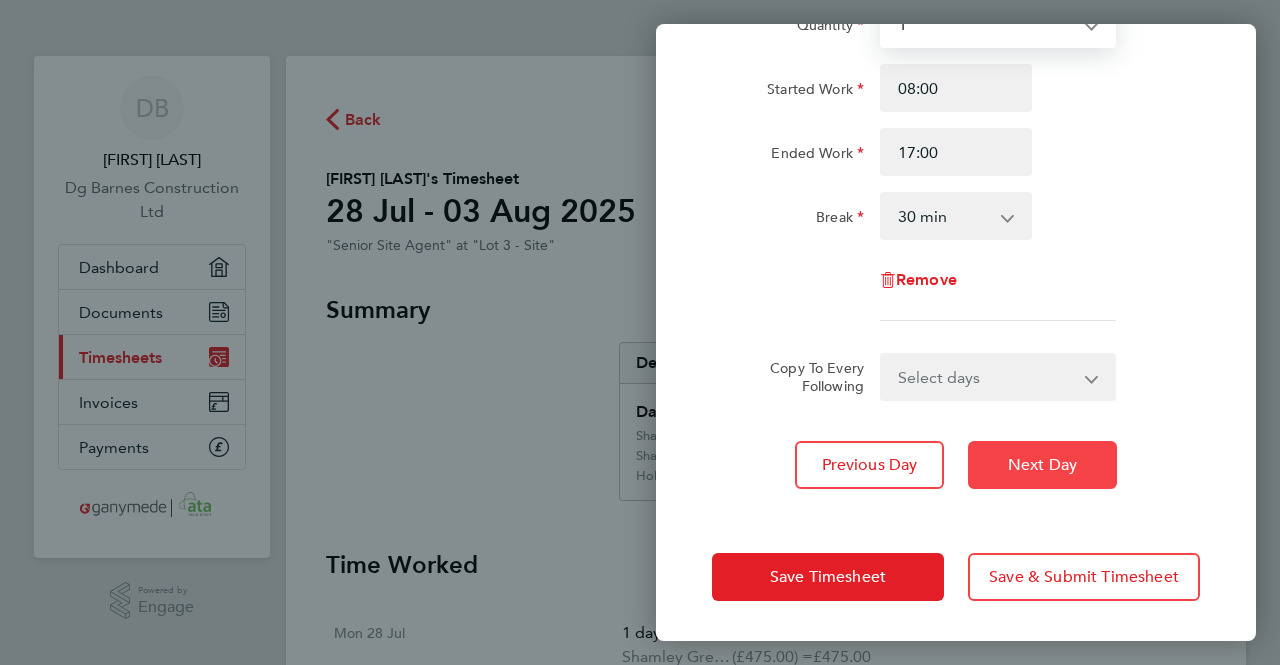 click on "Next Day" 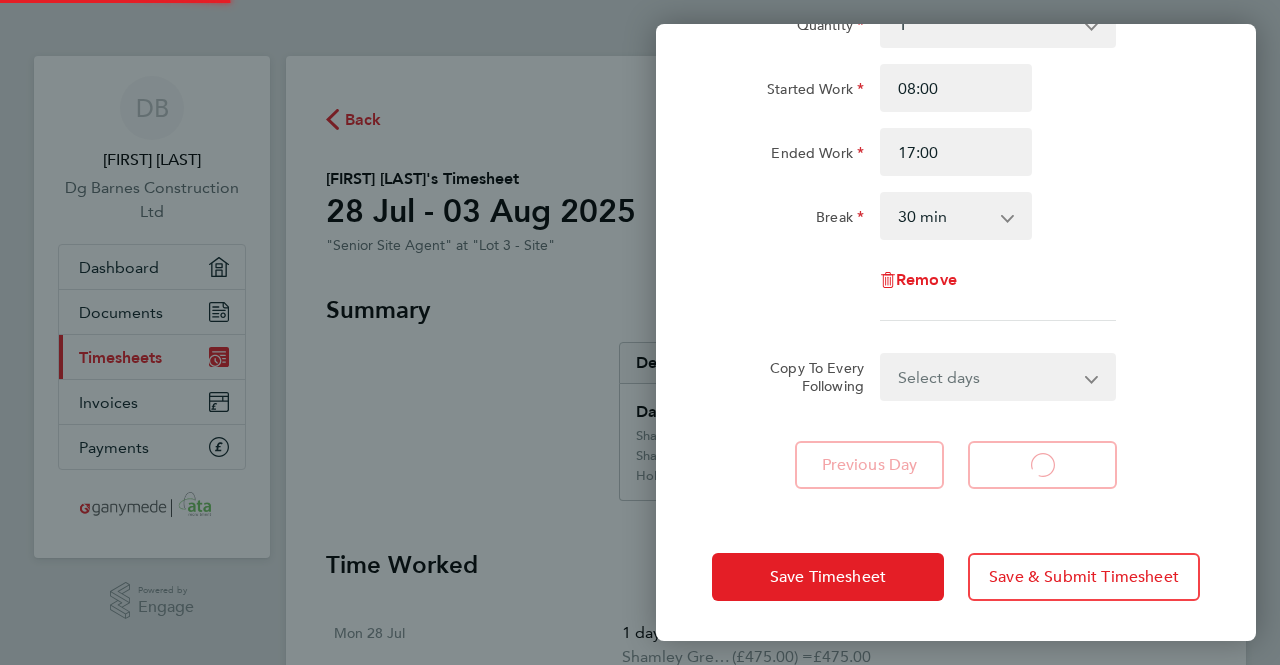 select on "1" 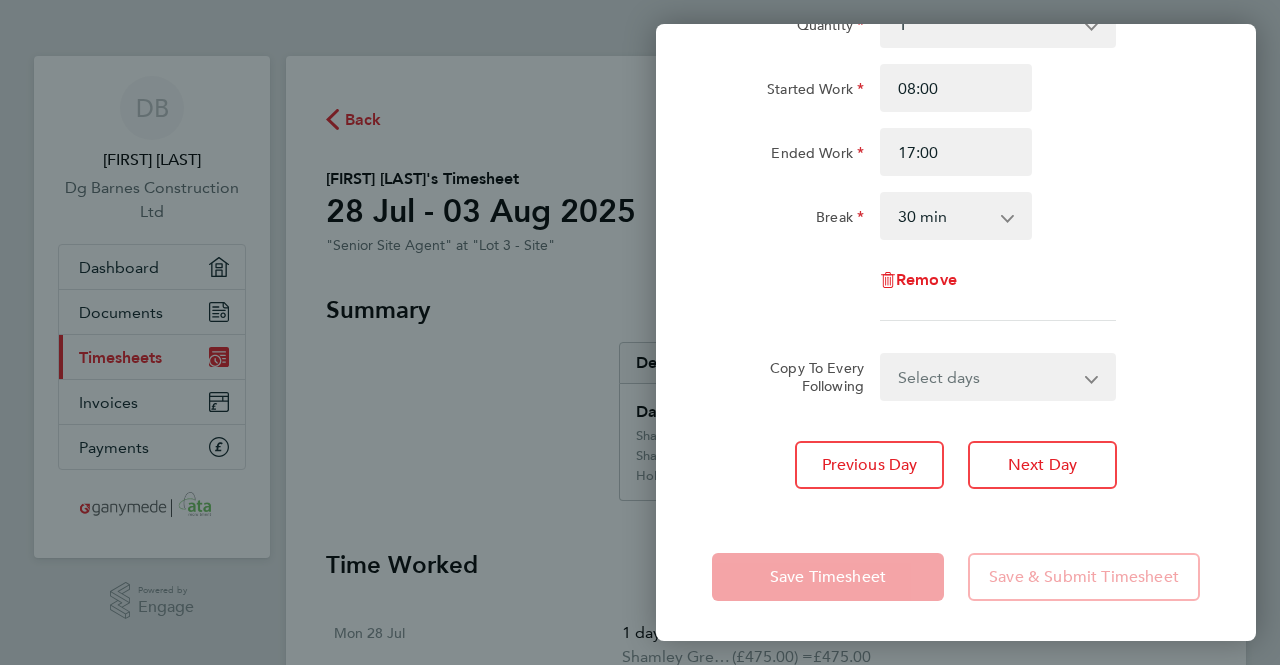 scroll, scrollTop: 0, scrollLeft: 0, axis: both 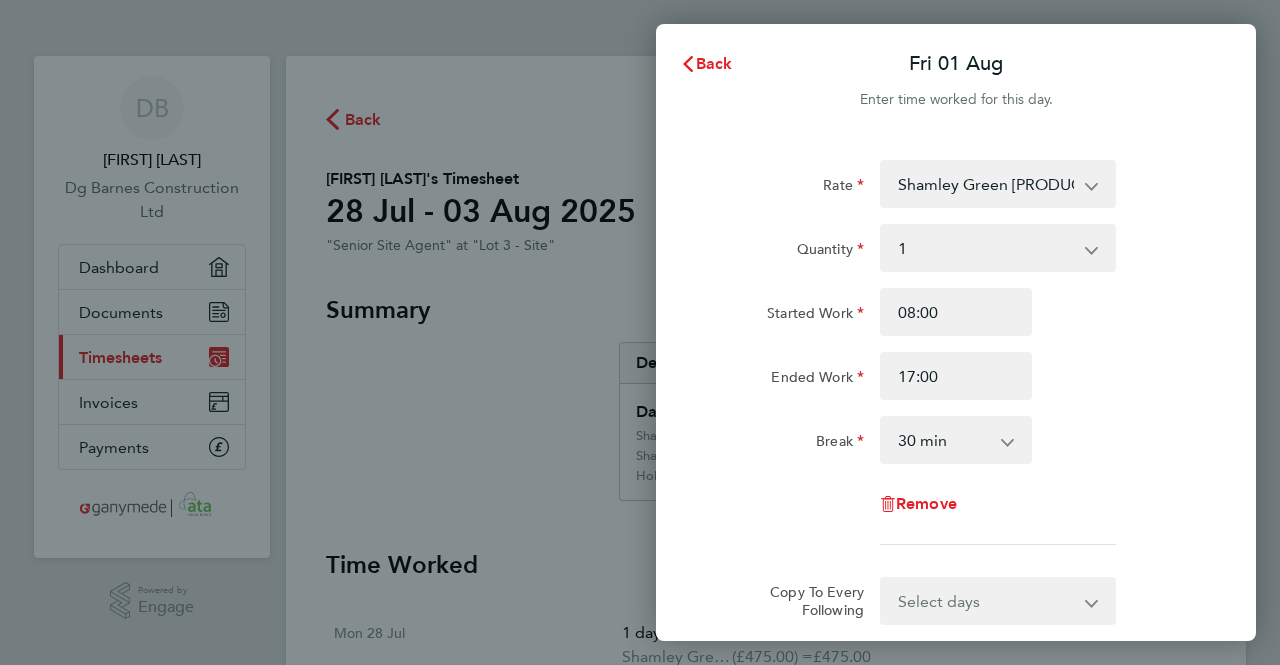 click on "Shamley Green [PRODUCT_CODE] [NUMBER]P - 475.00 Shamley Green ECI [PRODUCT_CODE] [NUMBER]P - 475.00 Homewood [PRODUCT_CODE] [NUMBER]P - 475.00 Holmwood [PRODUCT_CODE] [NUMBER]P - 475.00" at bounding box center (986, 184) 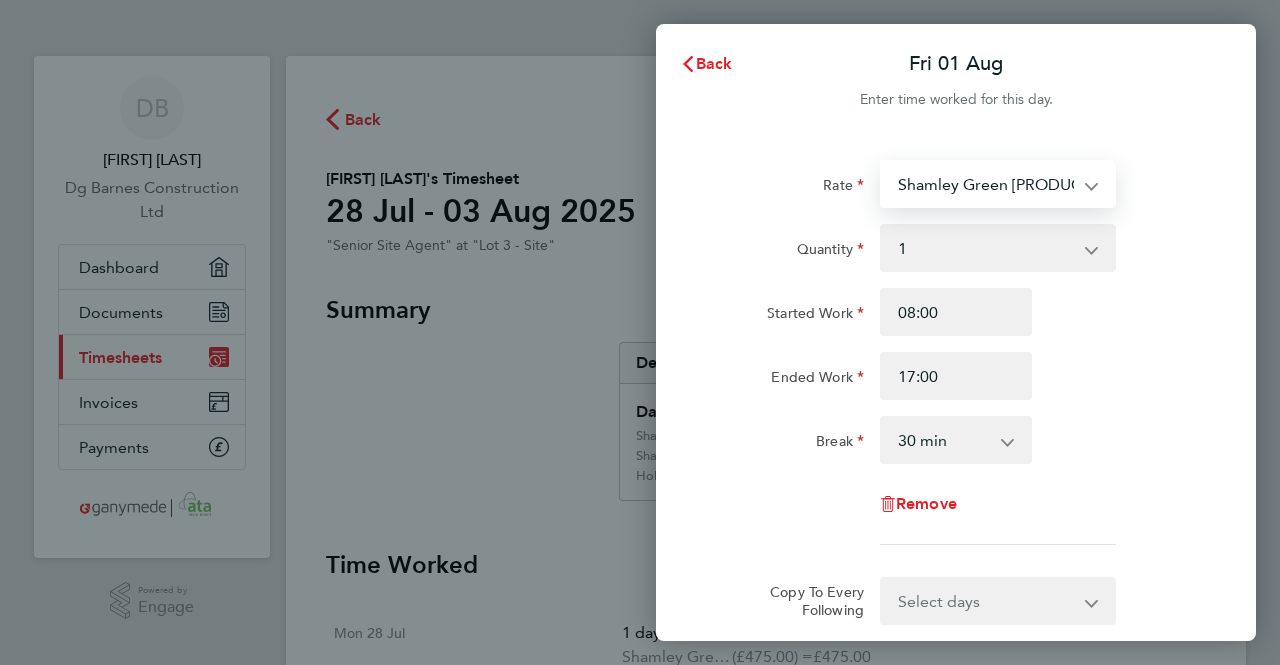 select on "30" 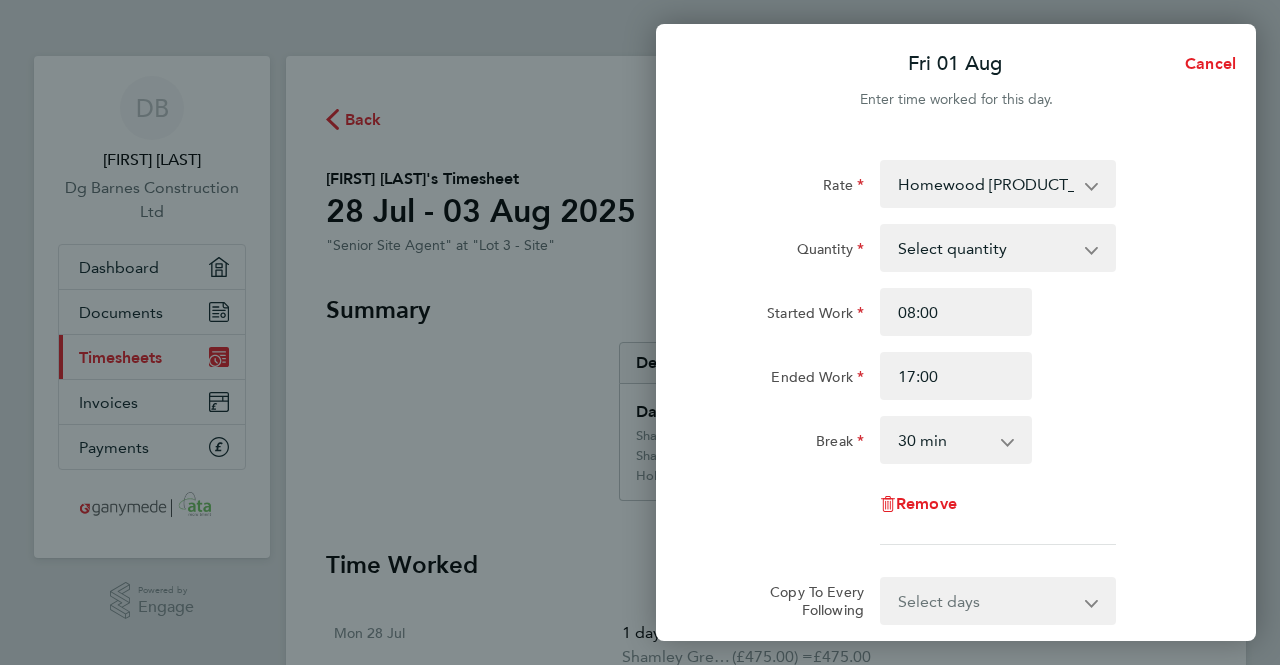 click on "Select quantity   0.5   1" at bounding box center (986, 248) 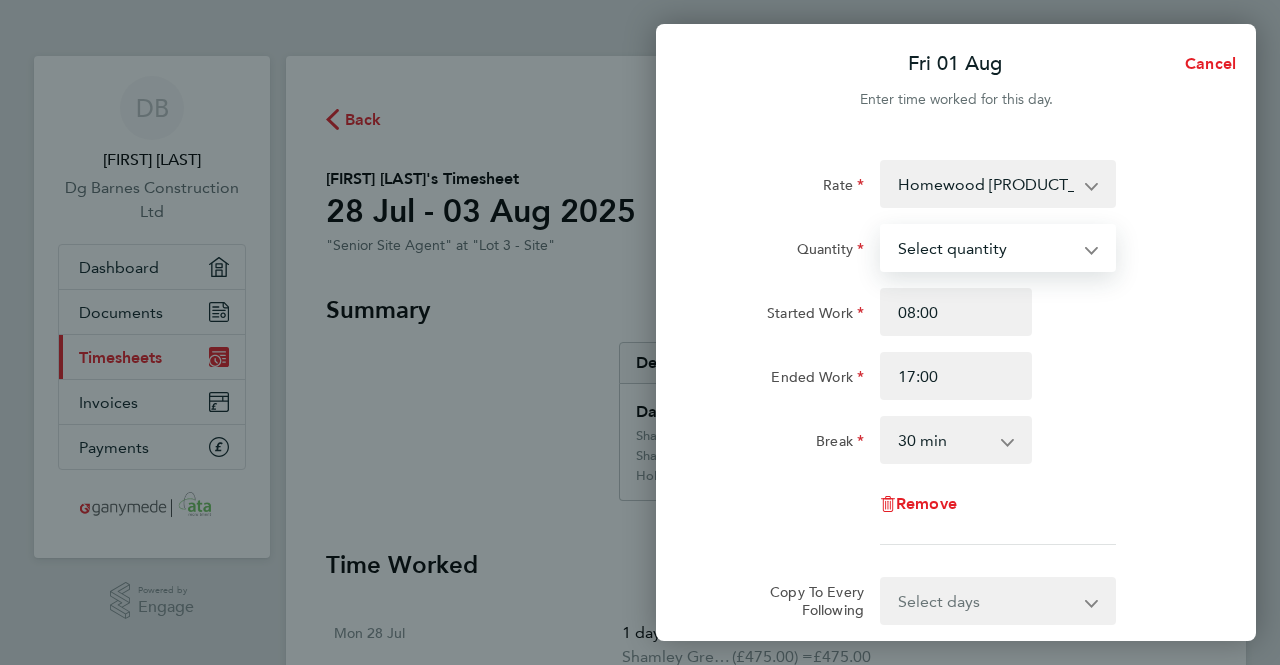 select on "1" 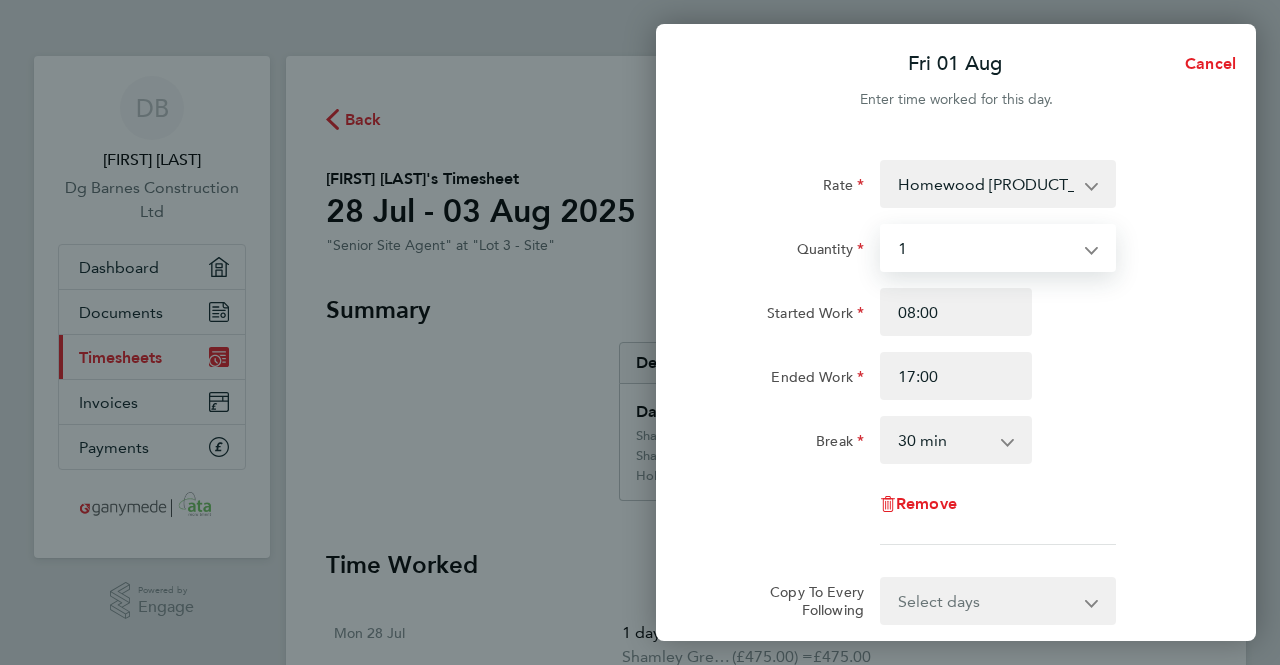 click on "Select quantity   0.5   1" at bounding box center [986, 248] 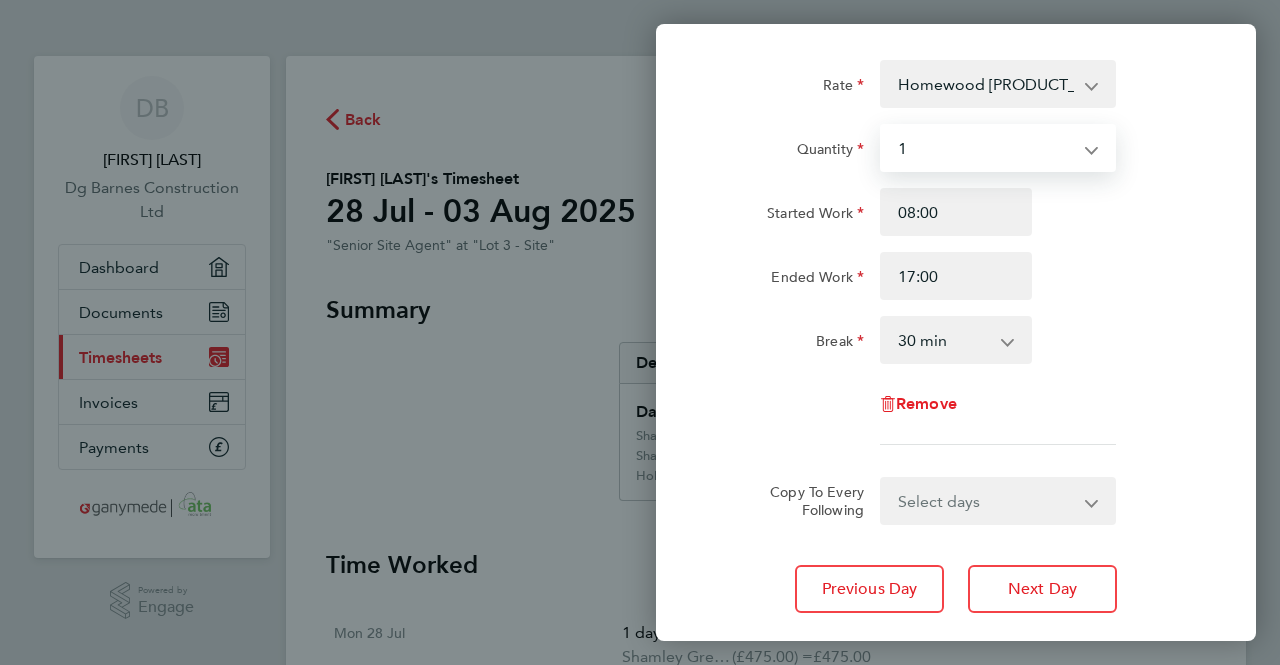 scroll, scrollTop: 224, scrollLeft: 0, axis: vertical 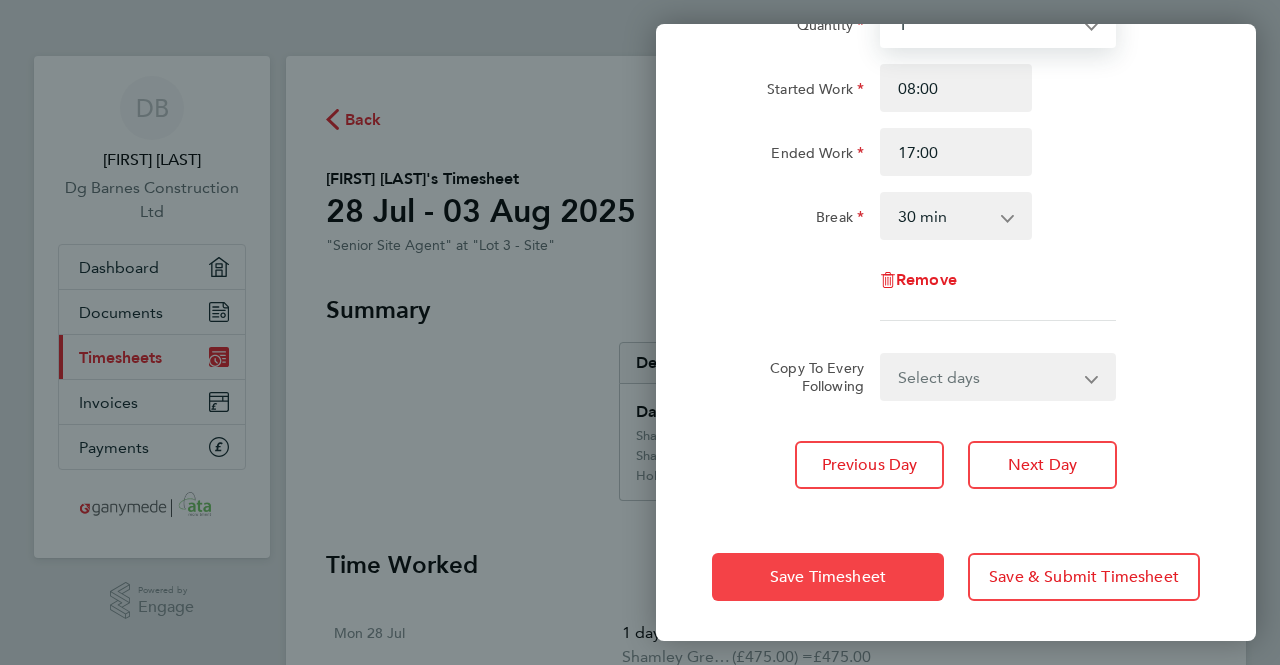 click on "Save Timesheet" 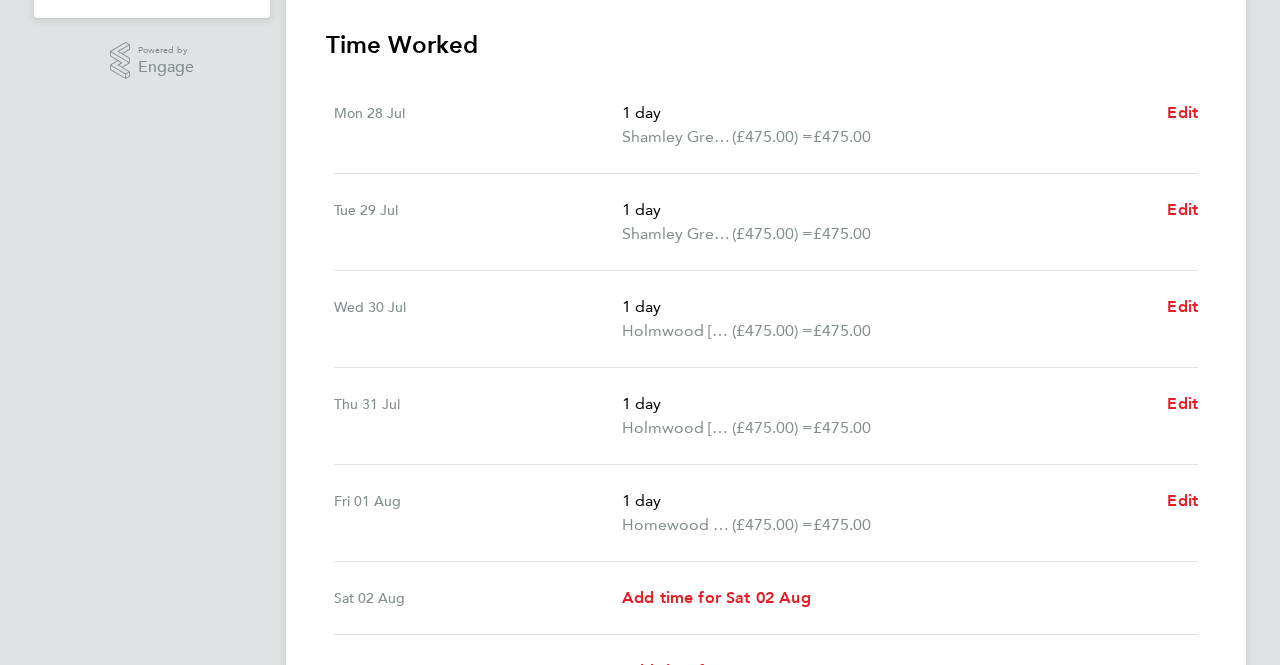 scroll, scrollTop: 700, scrollLeft: 0, axis: vertical 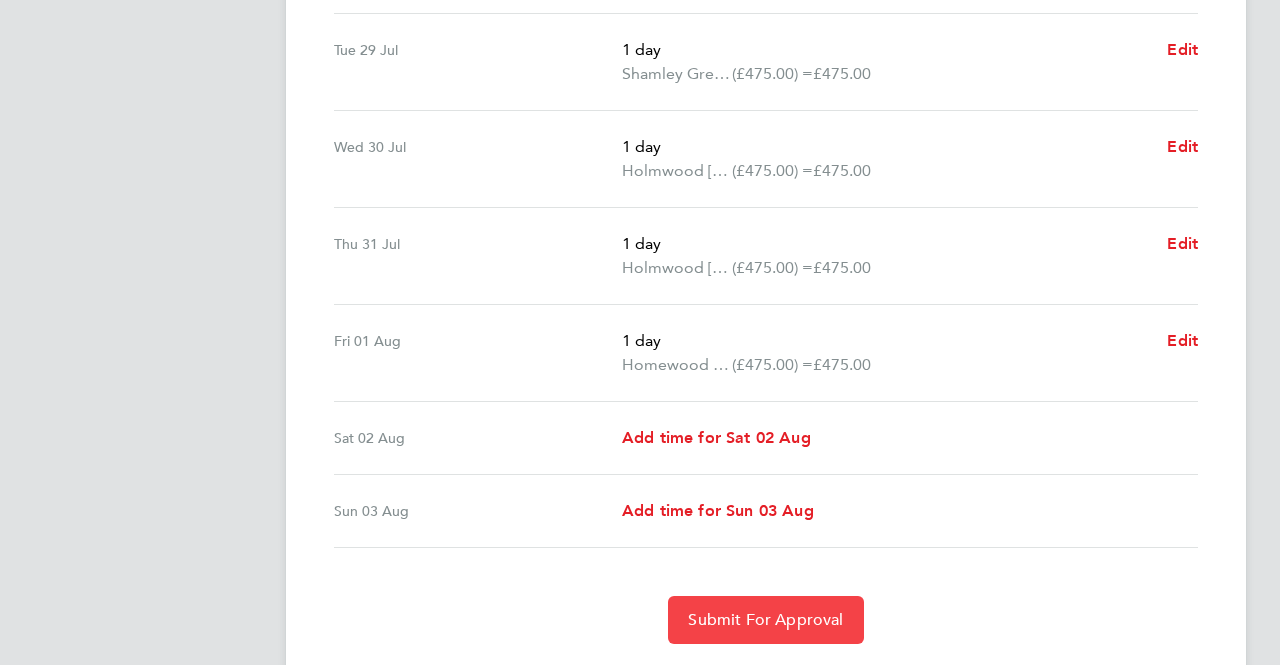 click on "Submit For Approval" 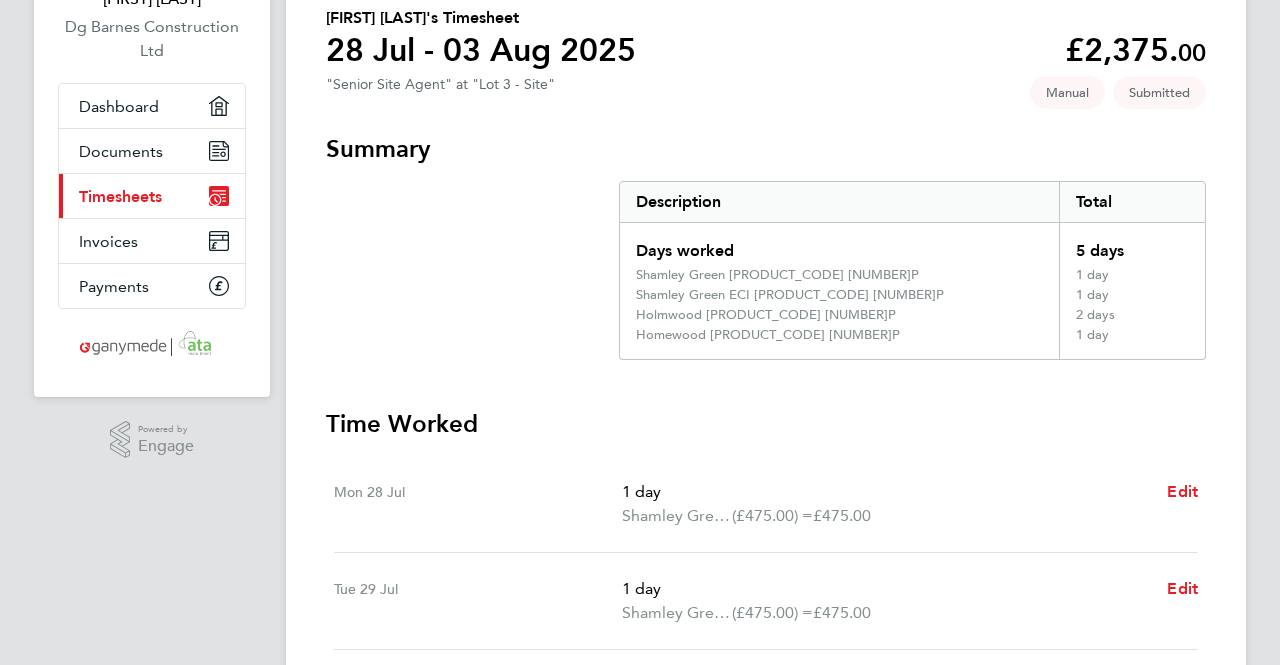 scroll, scrollTop: 64, scrollLeft: 0, axis: vertical 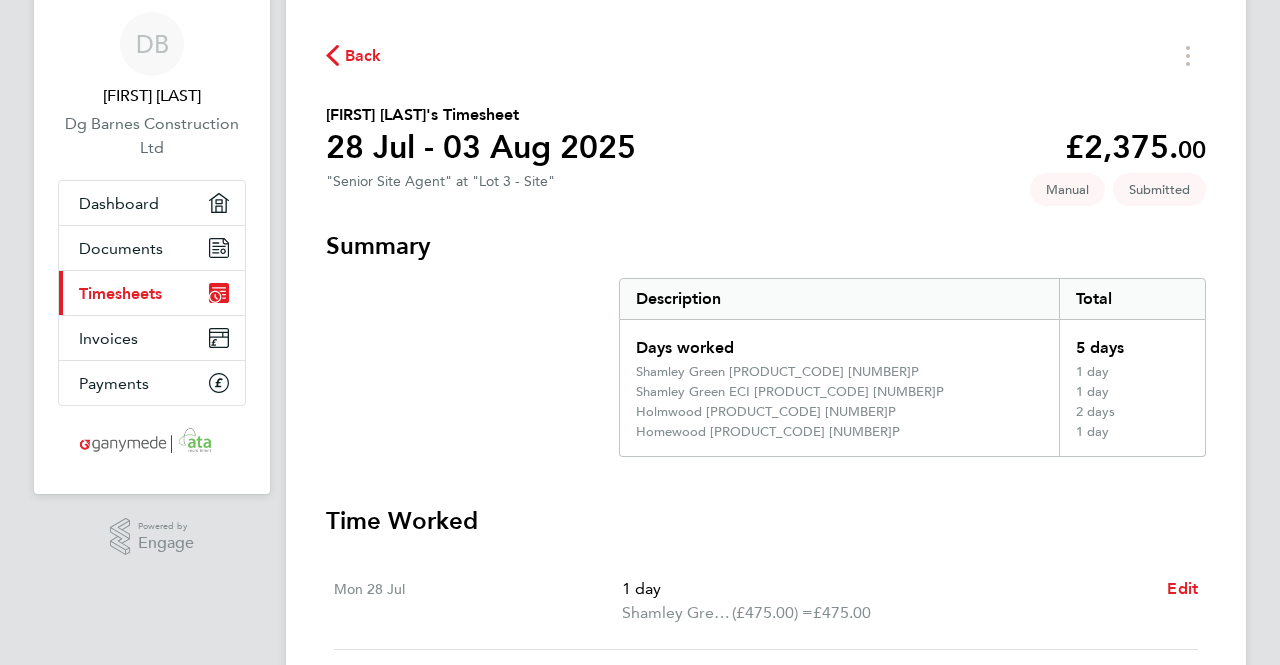 click on "Back" 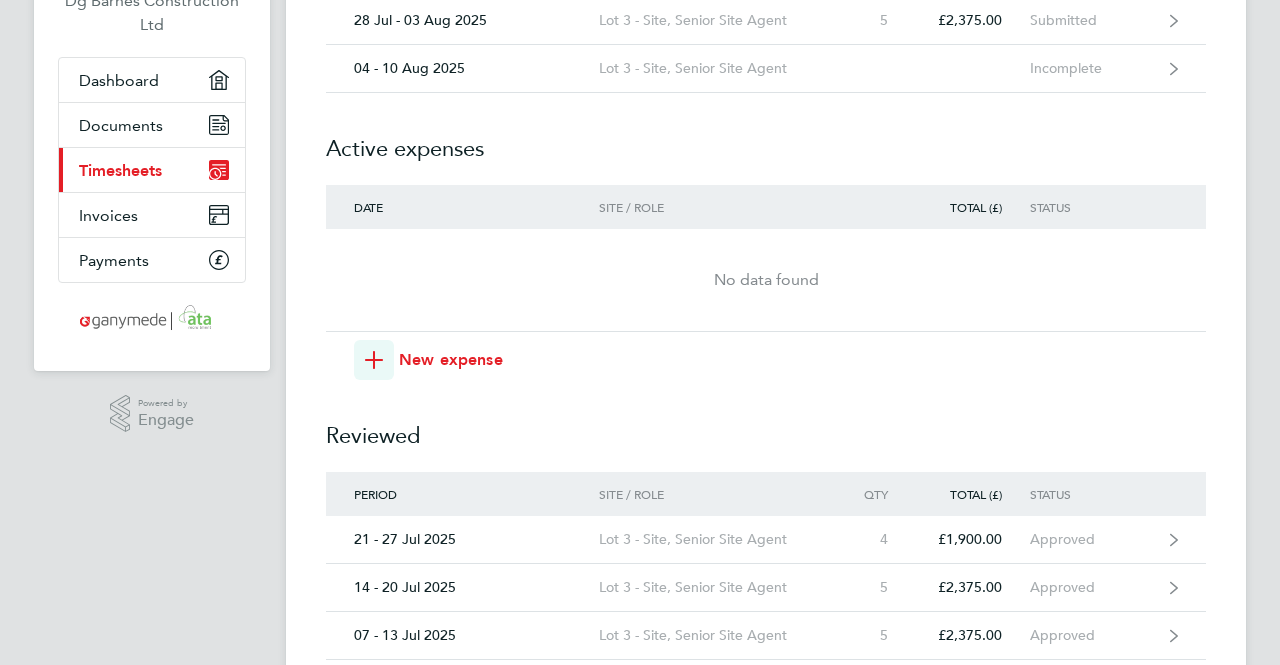 scroll, scrollTop: 0, scrollLeft: 0, axis: both 